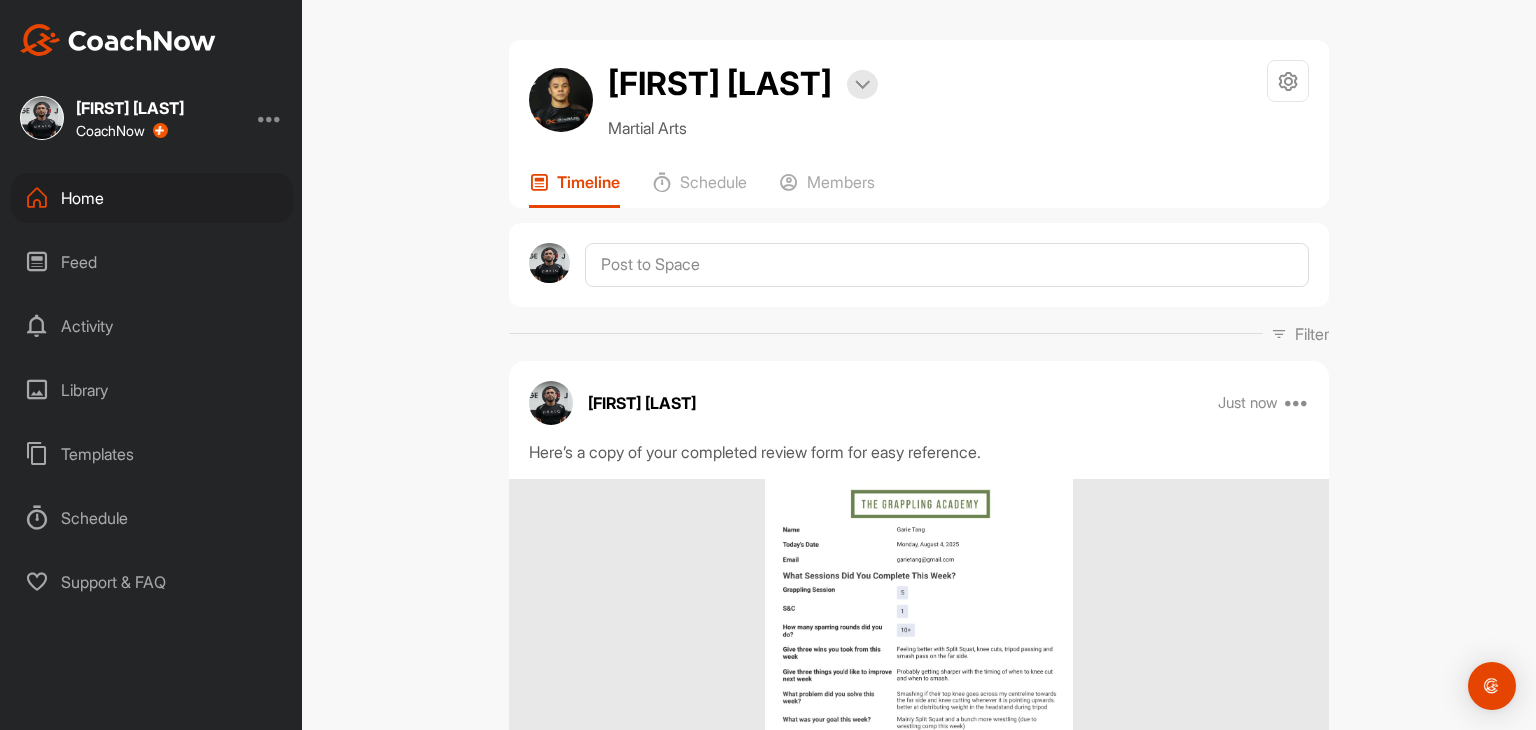scroll, scrollTop: 0, scrollLeft: 0, axis: both 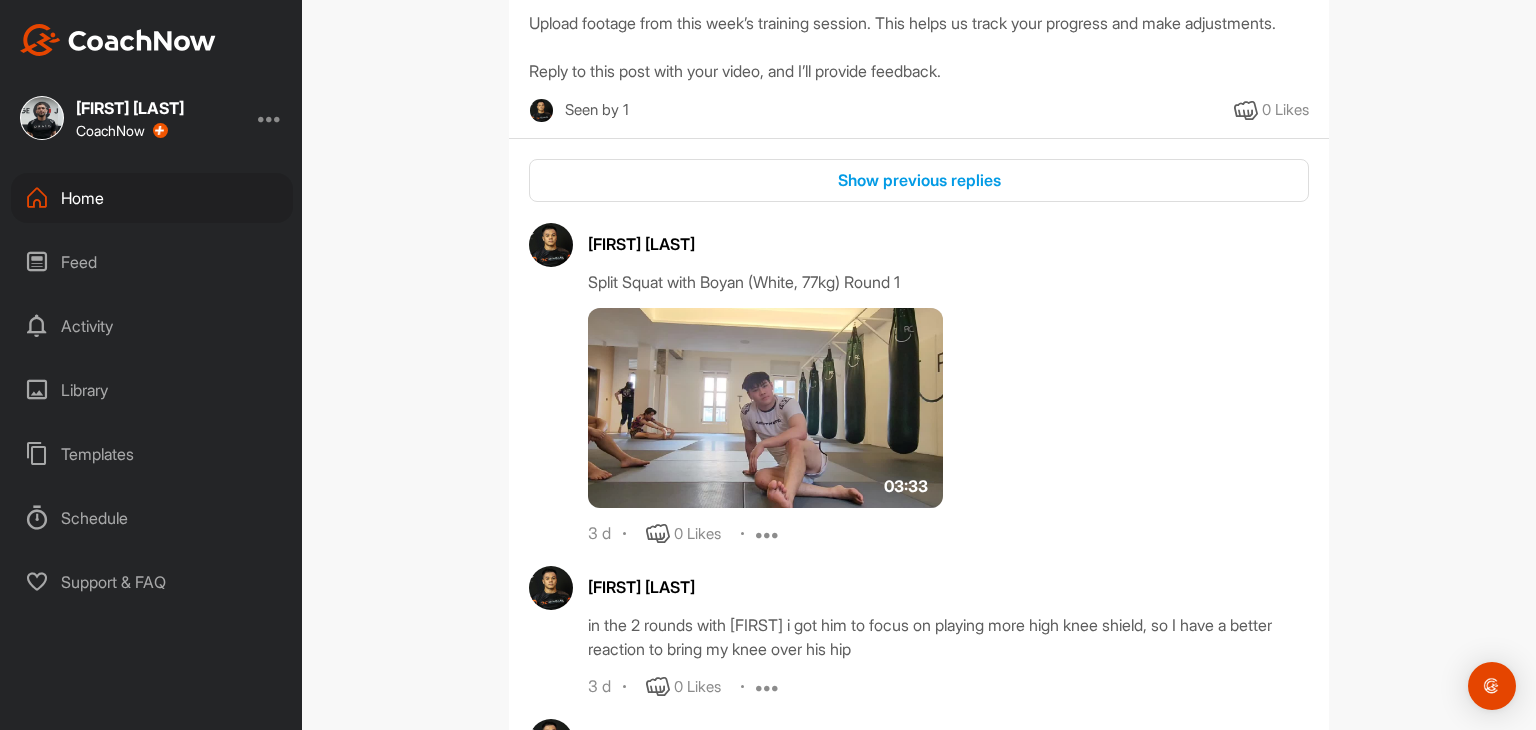 click on "Home" at bounding box center (152, 198) 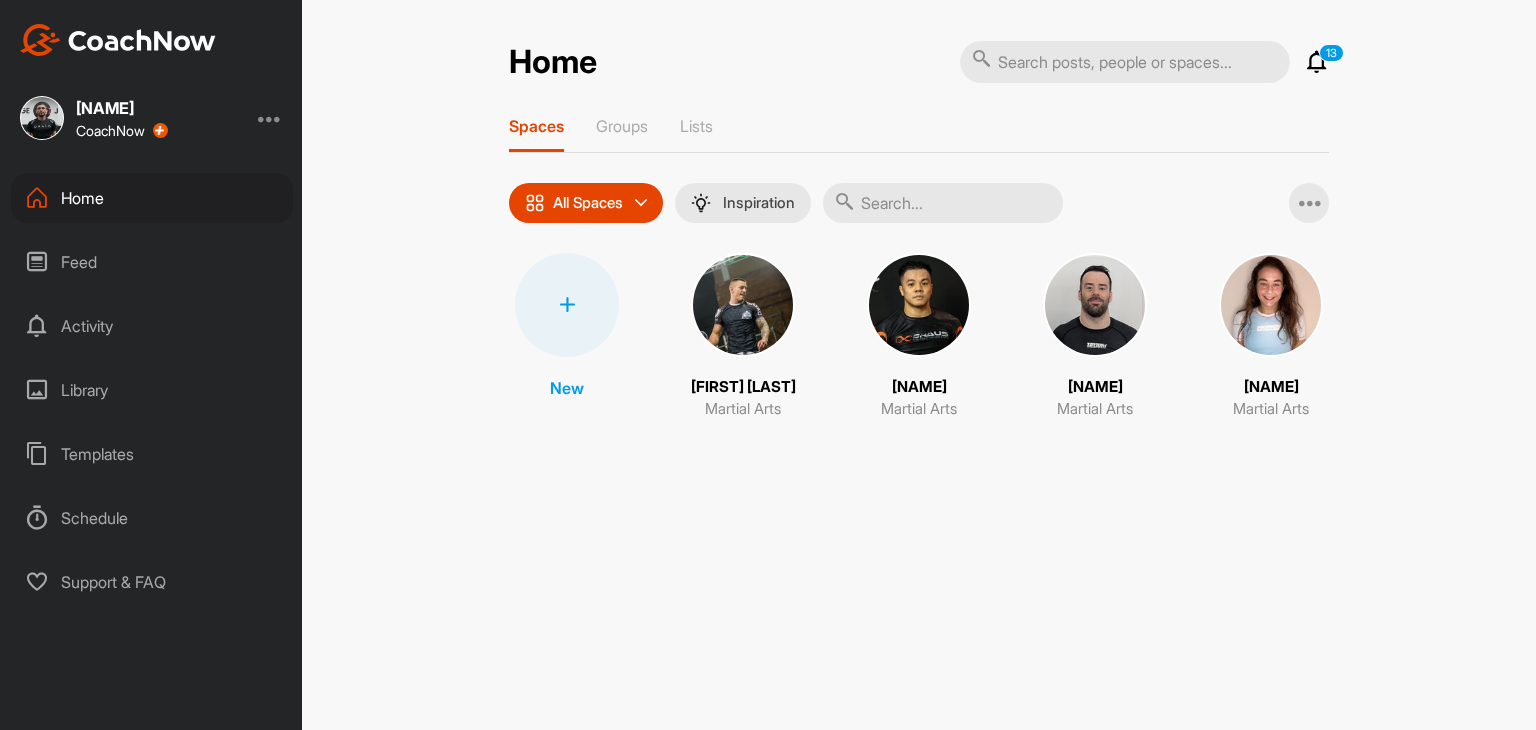 scroll, scrollTop: 0, scrollLeft: 0, axis: both 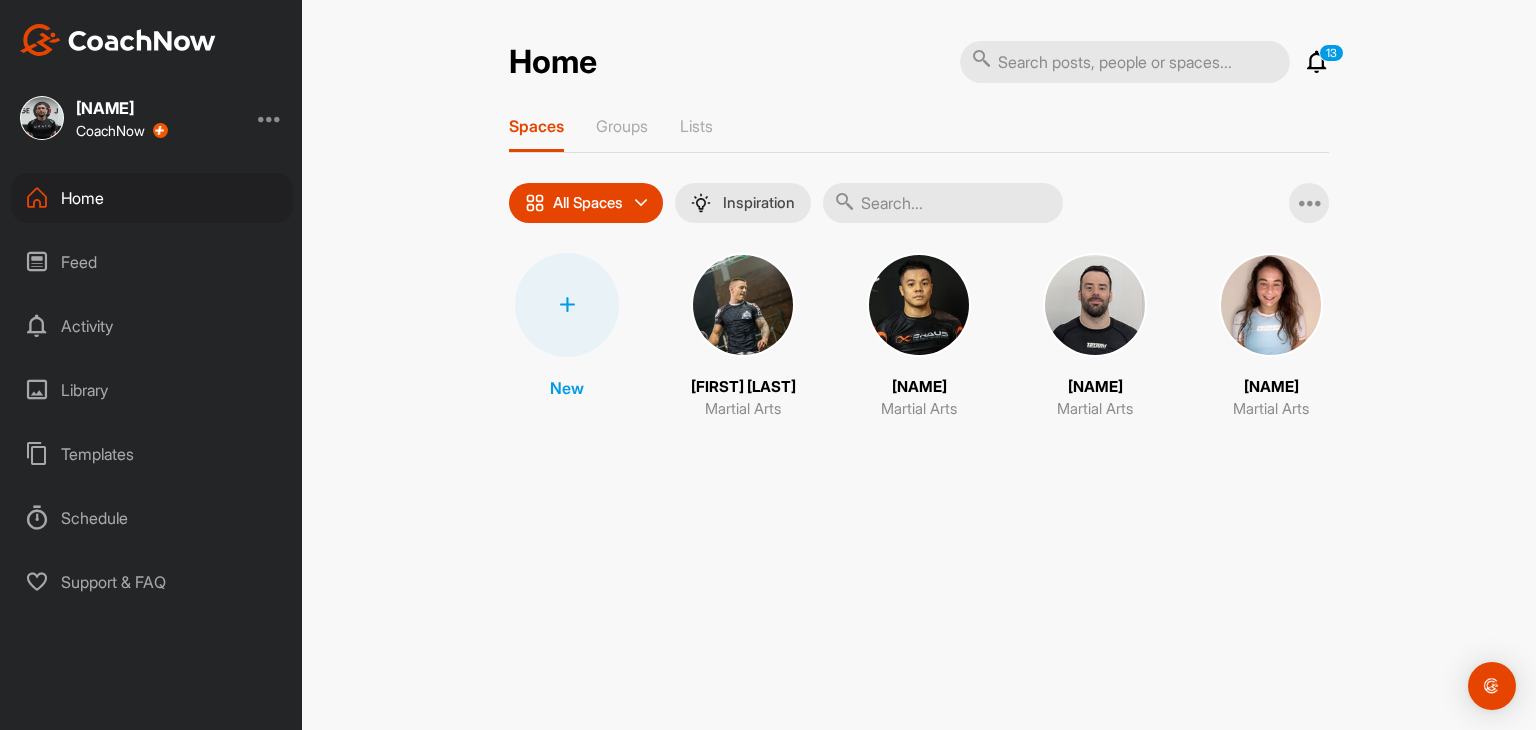 click at bounding box center (743, 305) 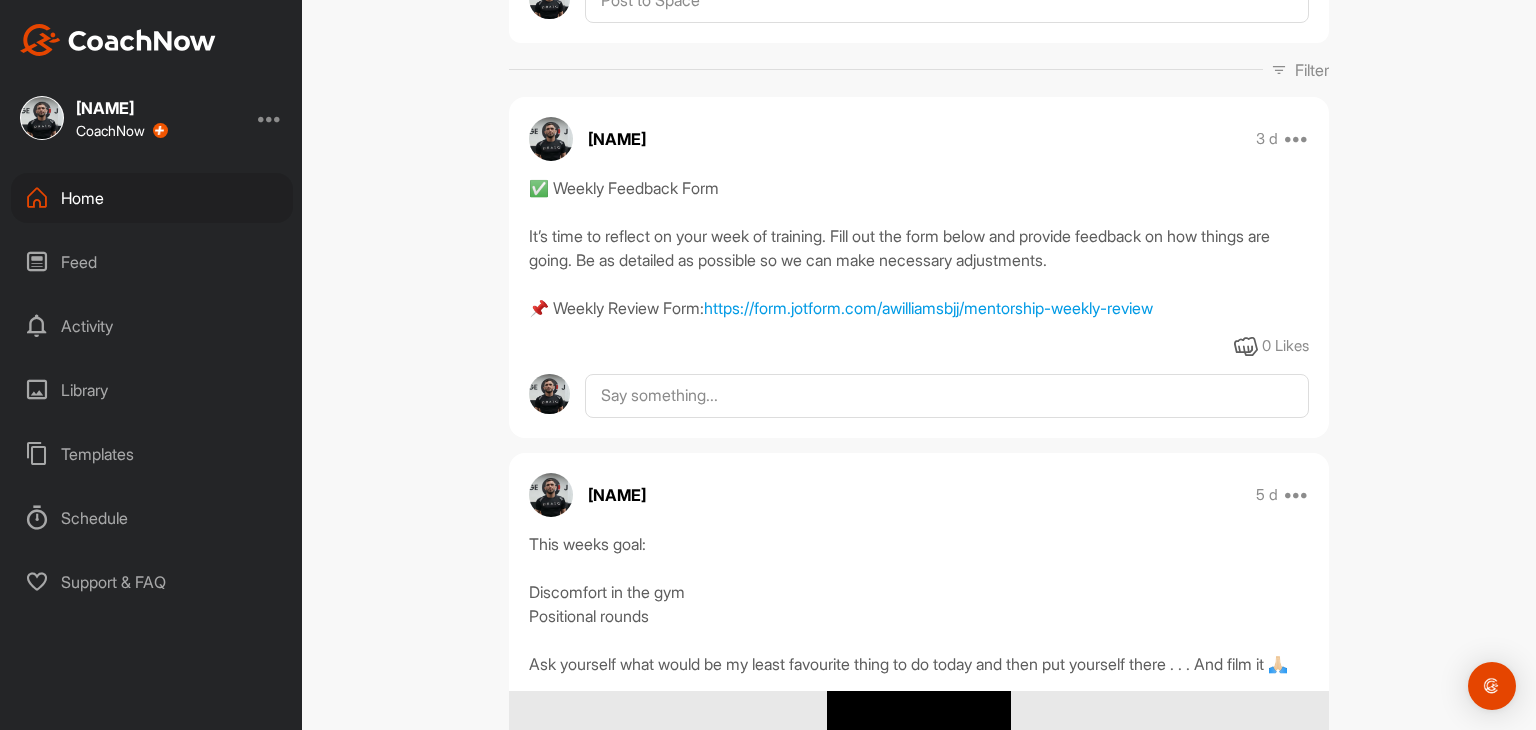 scroll, scrollTop: 0, scrollLeft: 0, axis: both 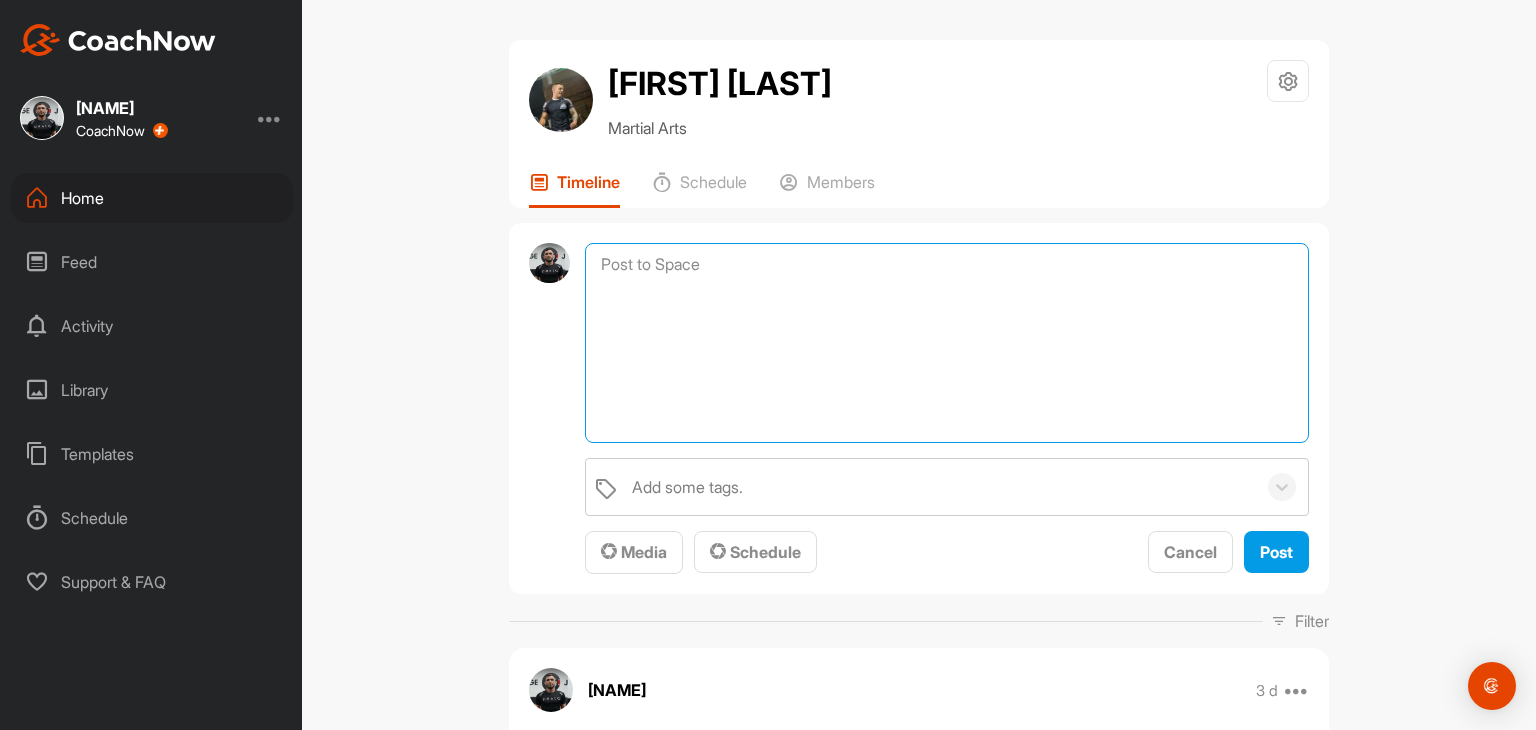 click at bounding box center [947, 343] 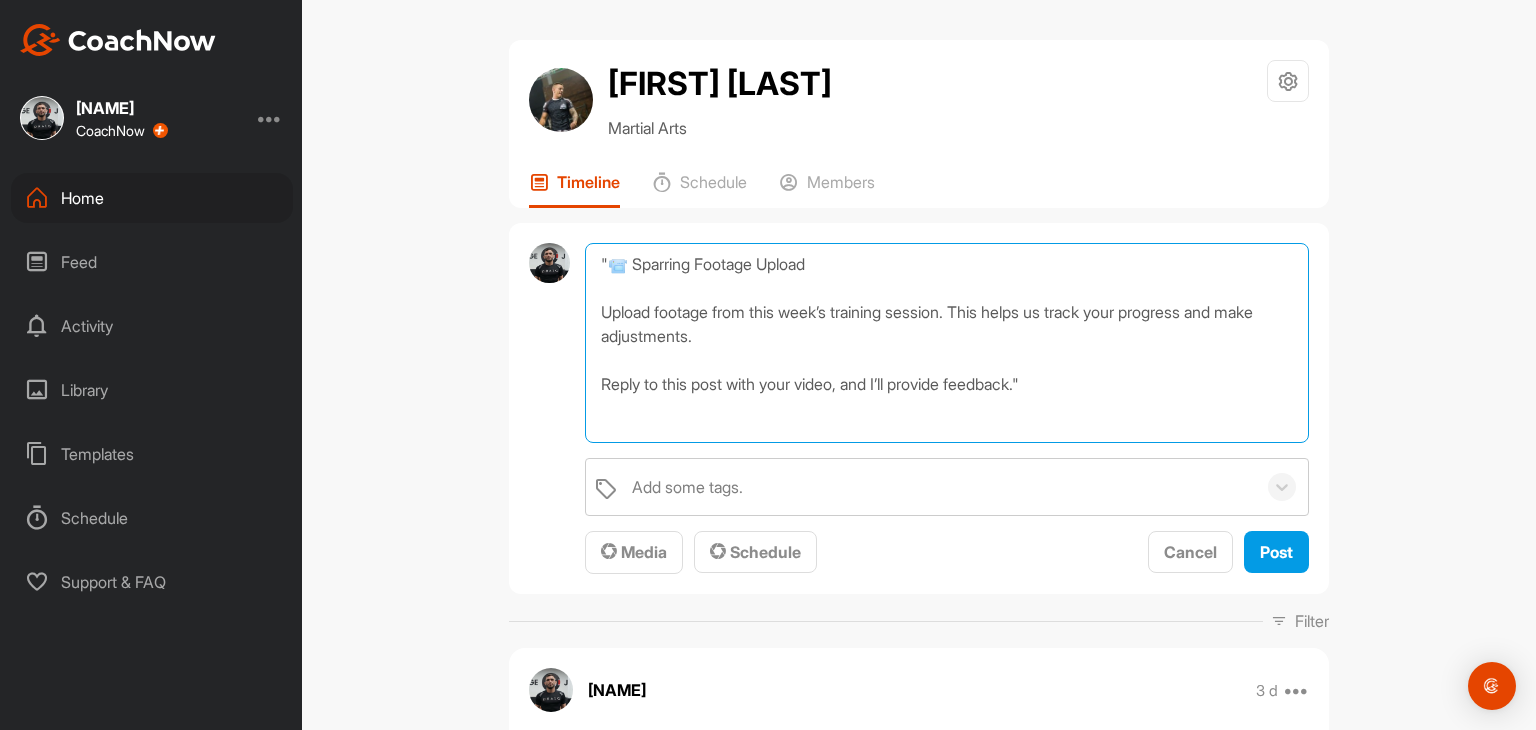 click on ""📹 Sparring Footage Upload
Upload footage from this week’s training session. This helps us track your progress and make adjustments.
Reply to this post with your video, and I’ll provide feedback."" at bounding box center [947, 343] 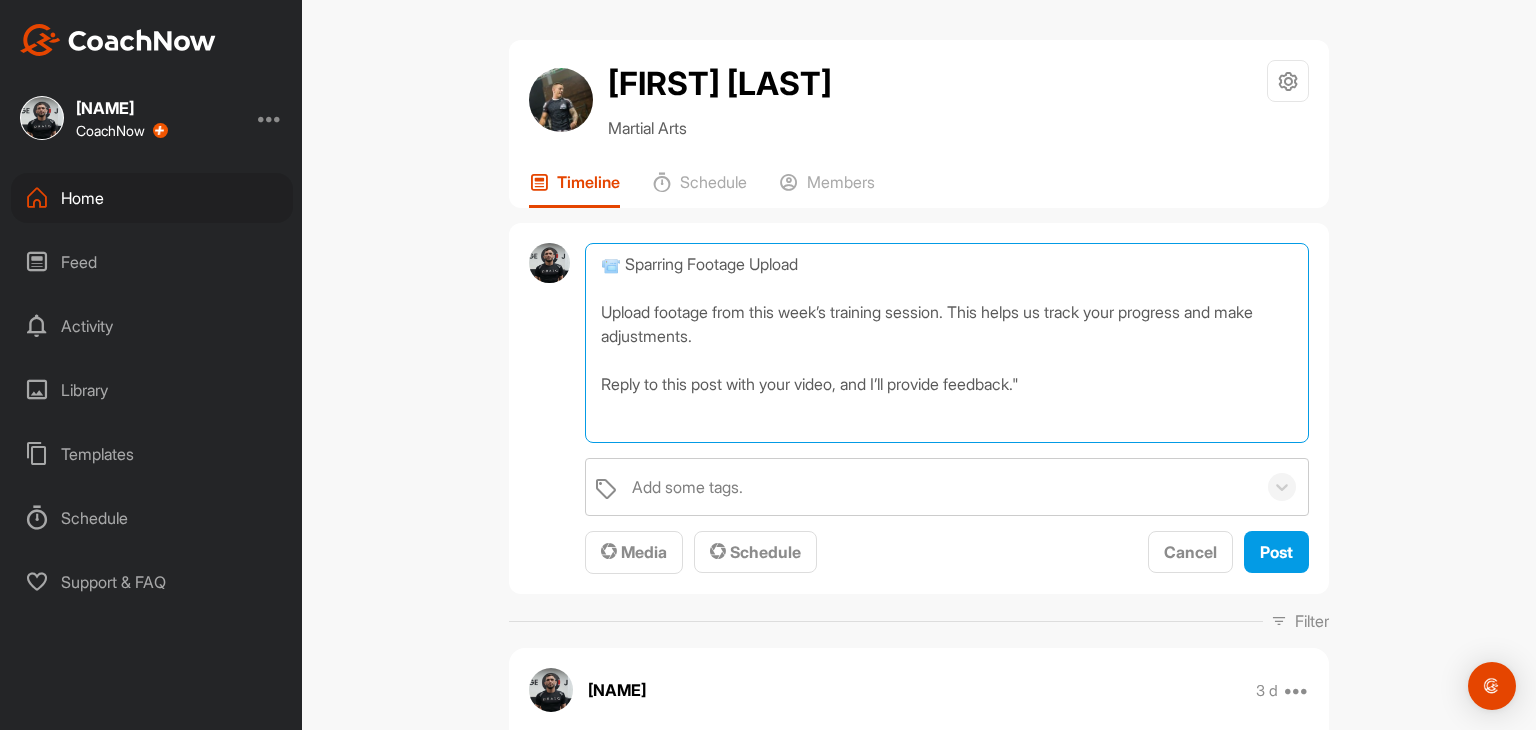 click on "📹 Sparring Footage Upload
Upload footage from this week’s training session. This helps us track your progress and make adjustments.
Reply to this post with your video, and I’ll provide feedback."" at bounding box center [947, 343] 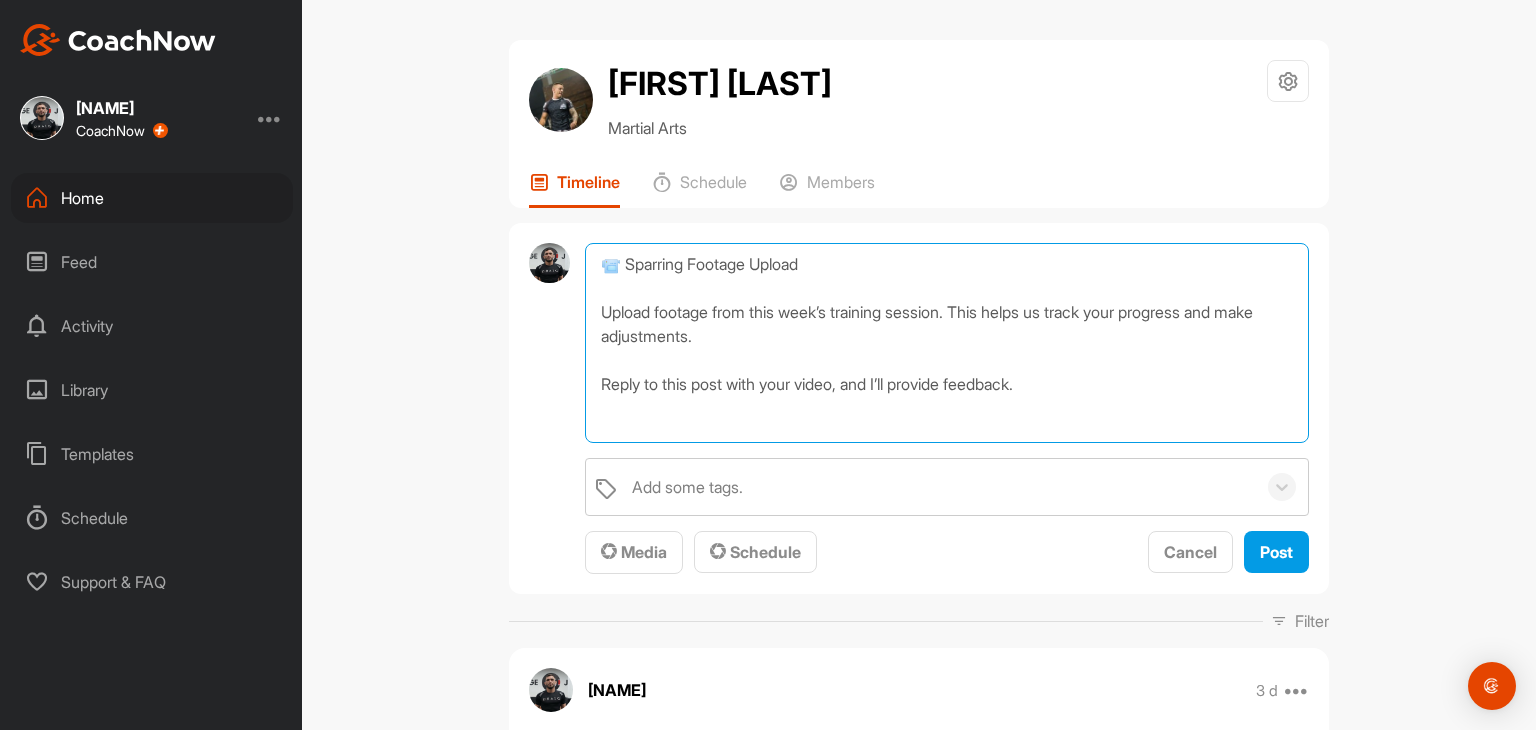 drag, startPoint x: 1049, startPoint y: 397, endPoint x: 577, endPoint y: 271, distance: 488.5284 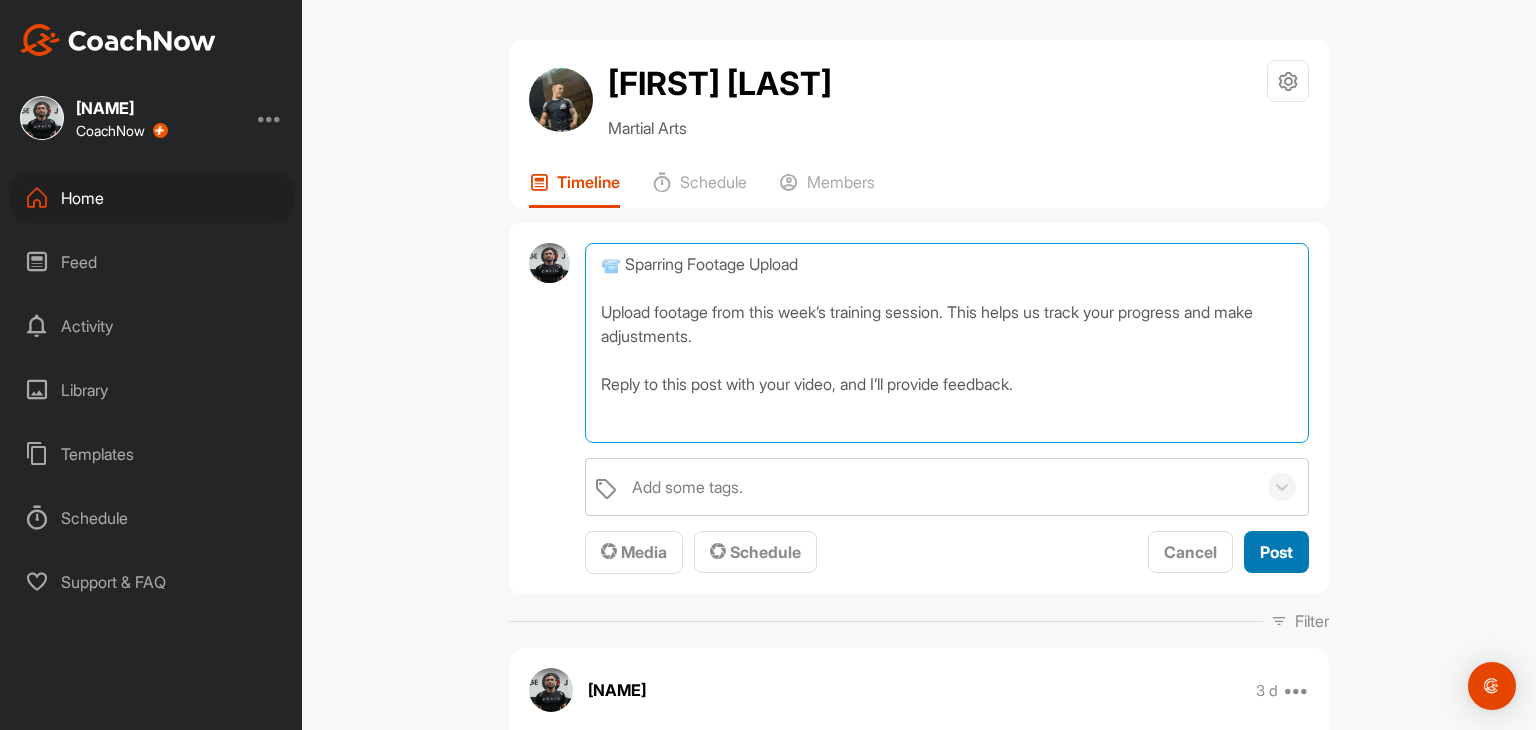 type on "📹 Sparring Footage Upload
Upload footage from this week’s training session. This helps us track your progress and make adjustments.
Reply to this post with your video, and I’ll provide feedback." 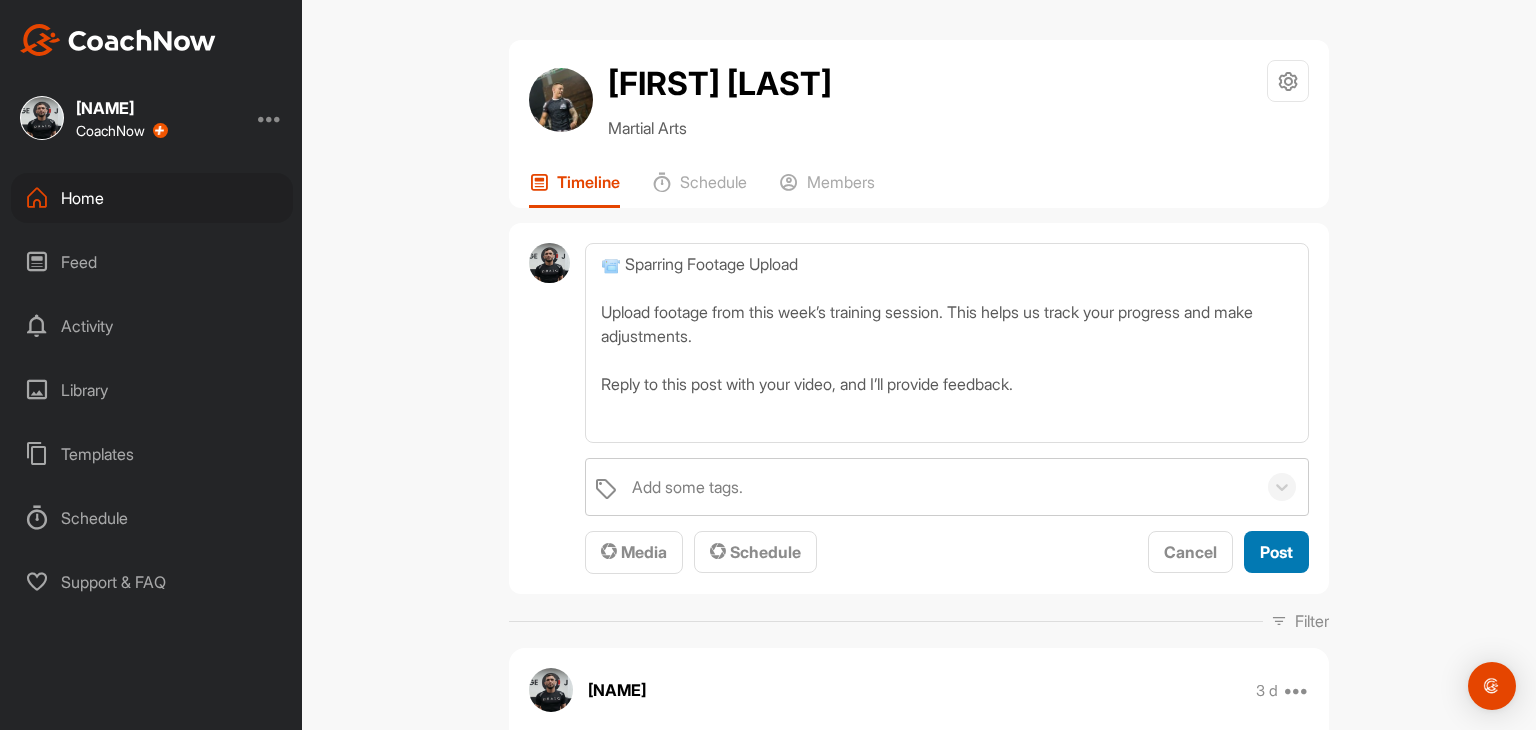 click on "Post" at bounding box center (1276, 552) 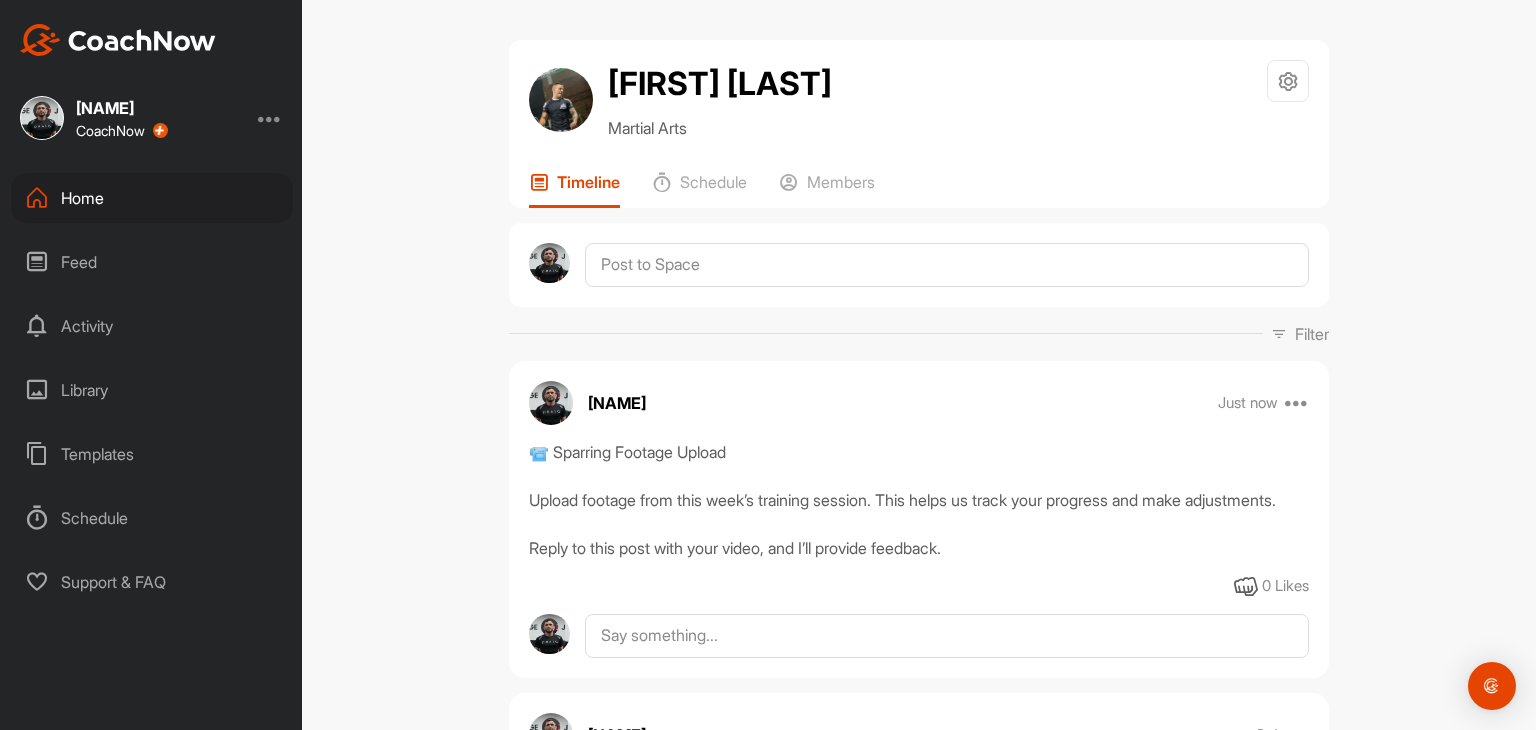 click on "Home" at bounding box center (152, 198) 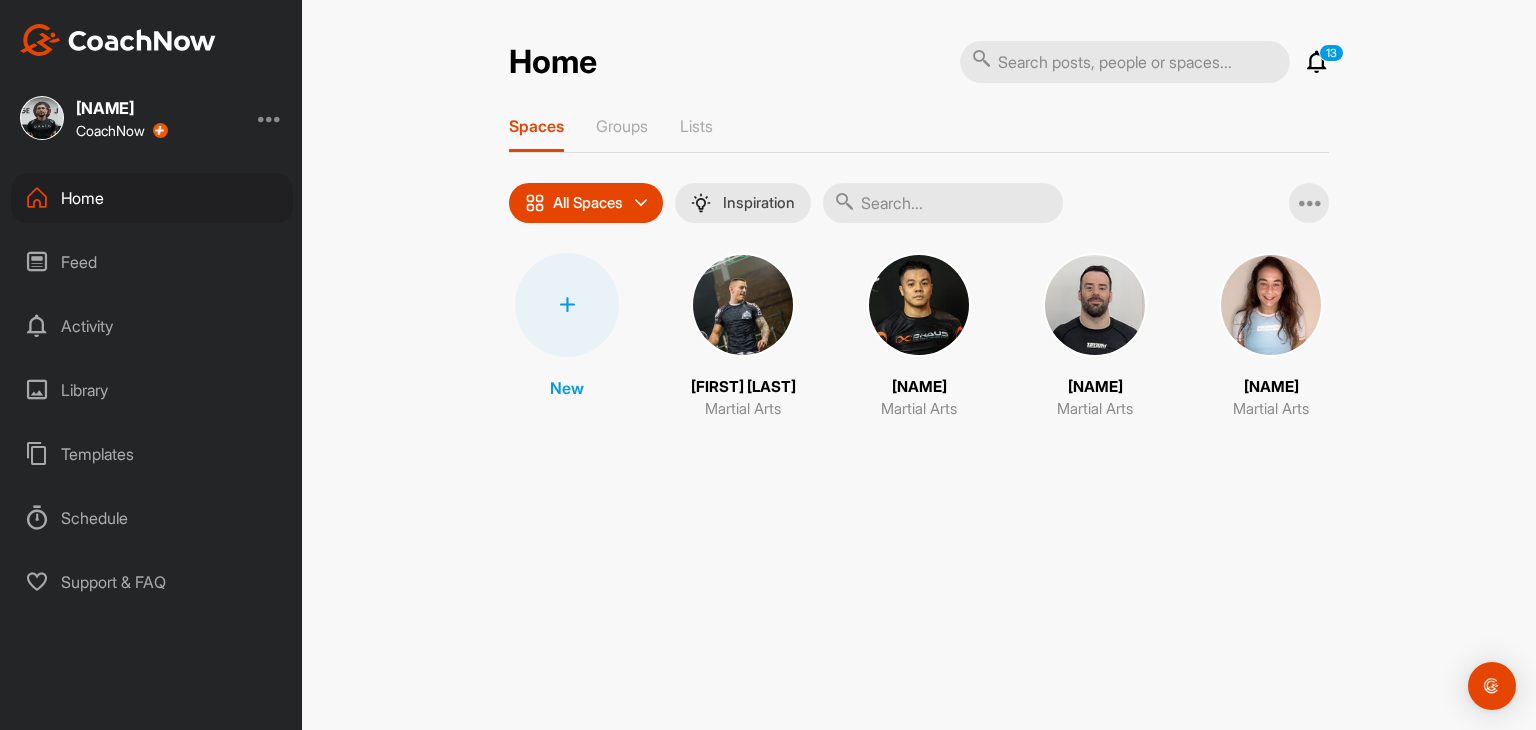 click at bounding box center [743, 305] 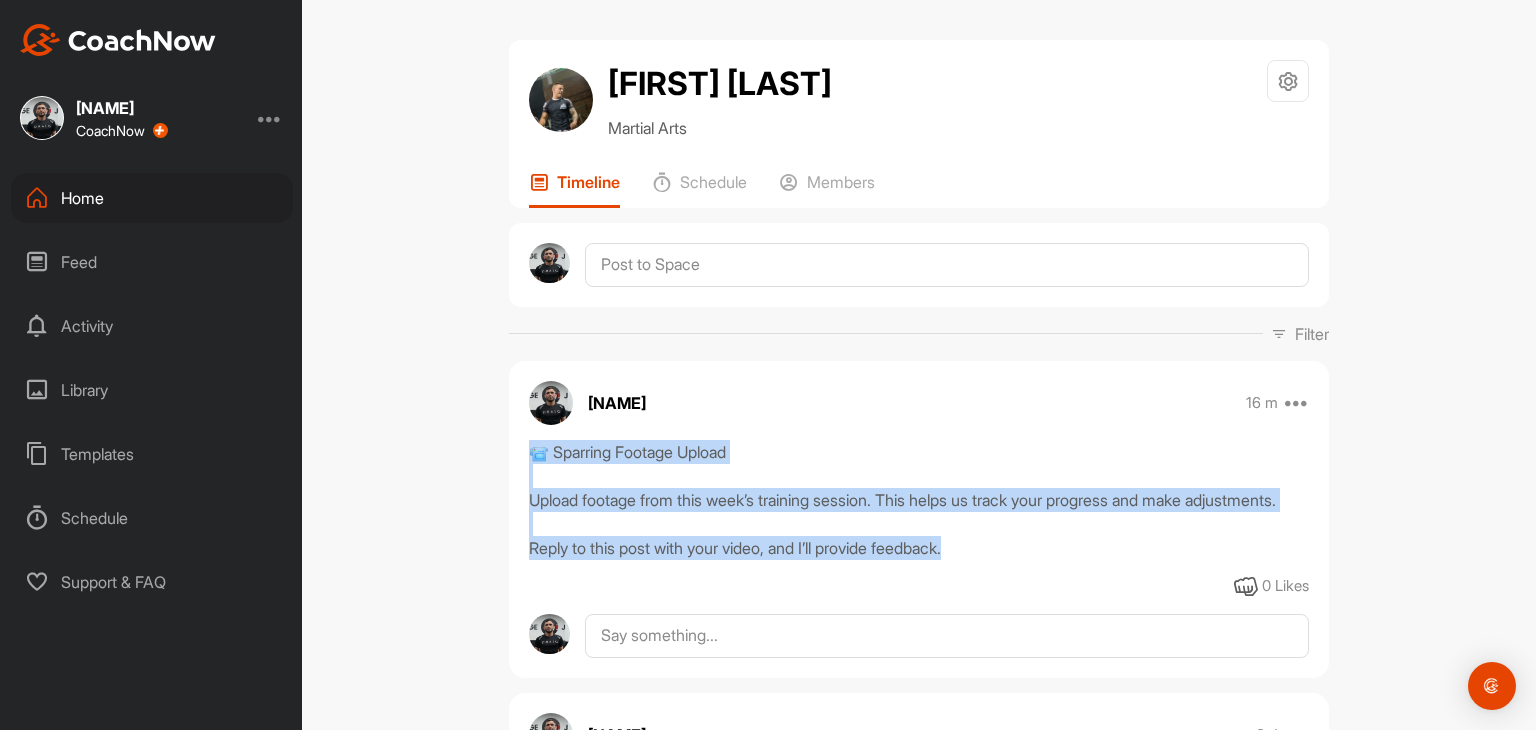 drag, startPoint x: 984, startPoint y: 573, endPoint x: 474, endPoint y: 441, distance: 526.8055 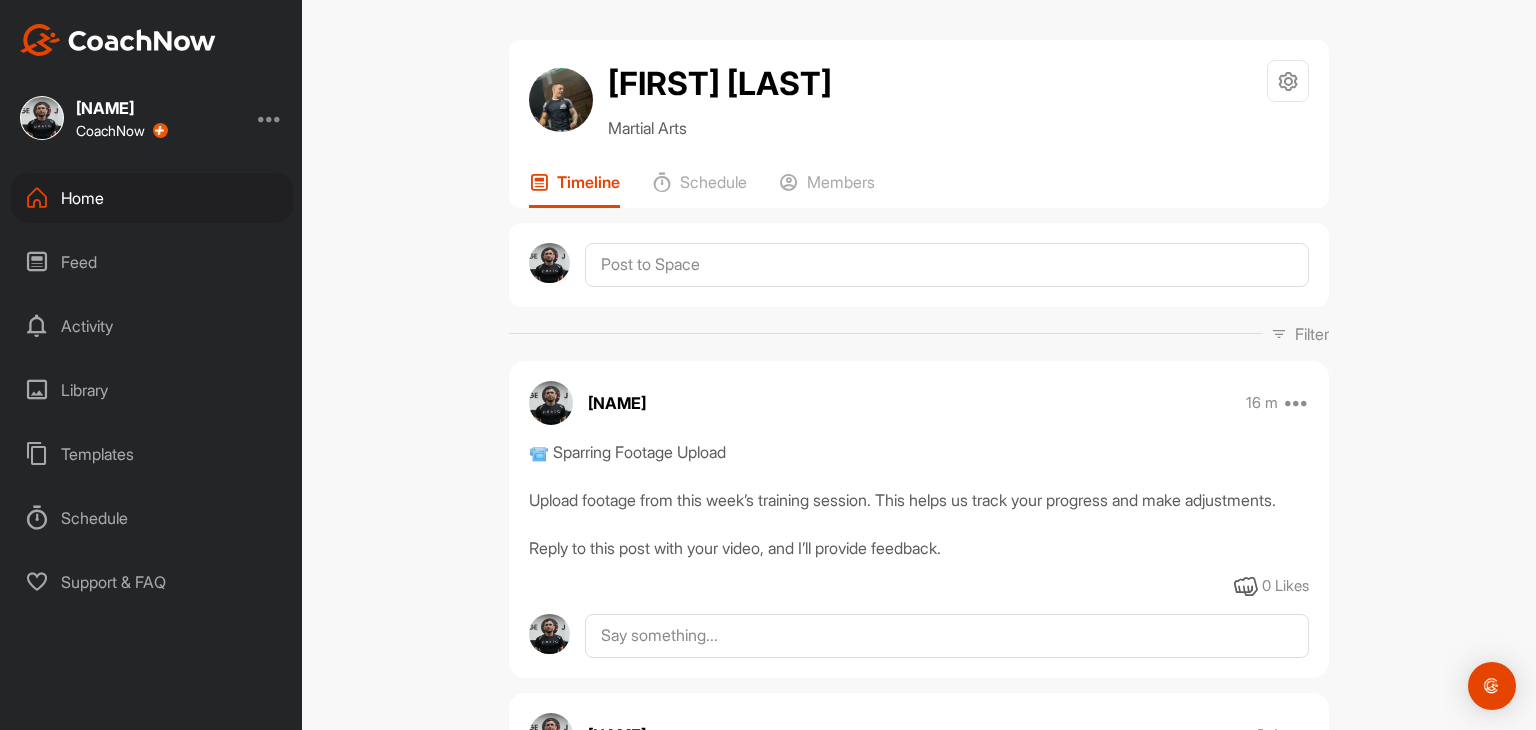 click on "Home" at bounding box center (152, 198) 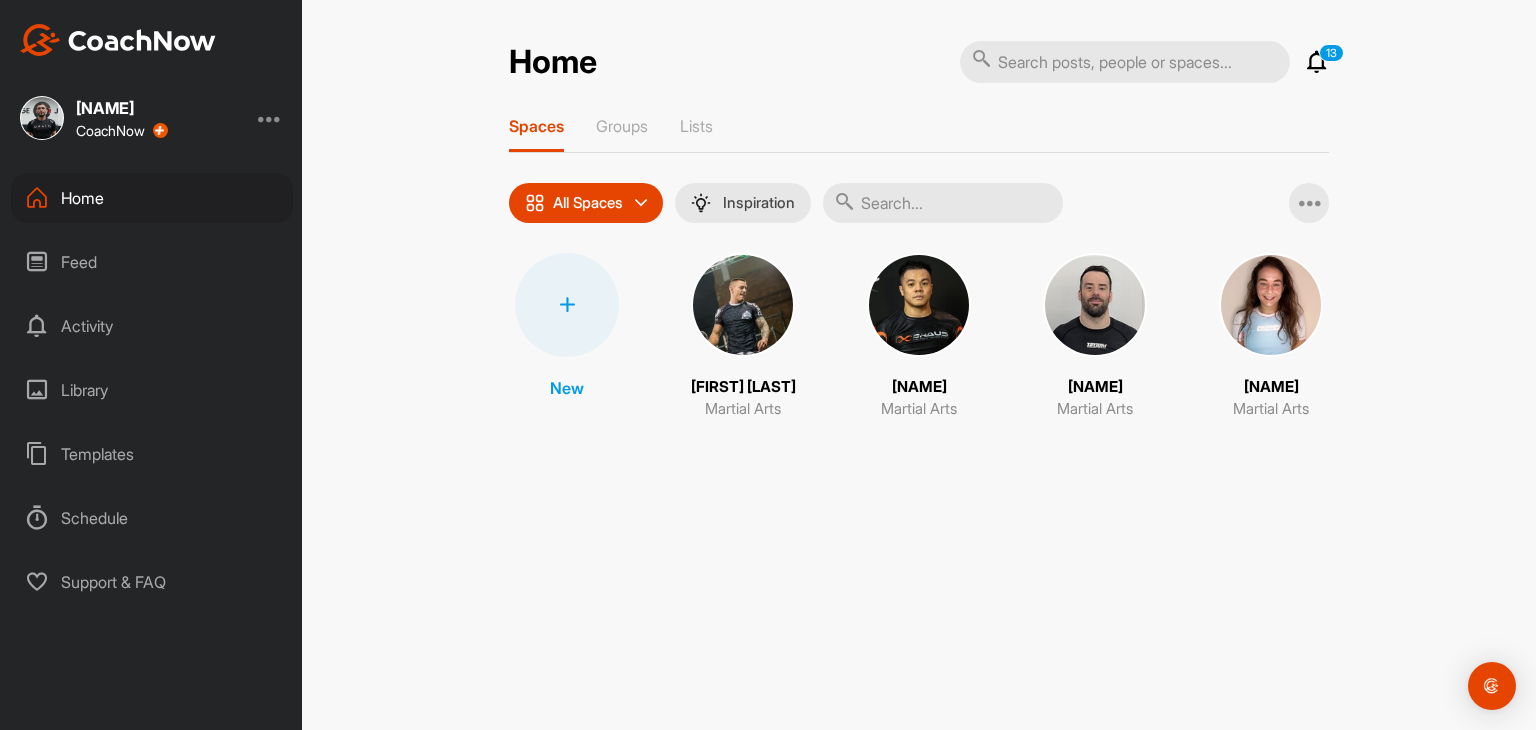 click at bounding box center [919, 305] 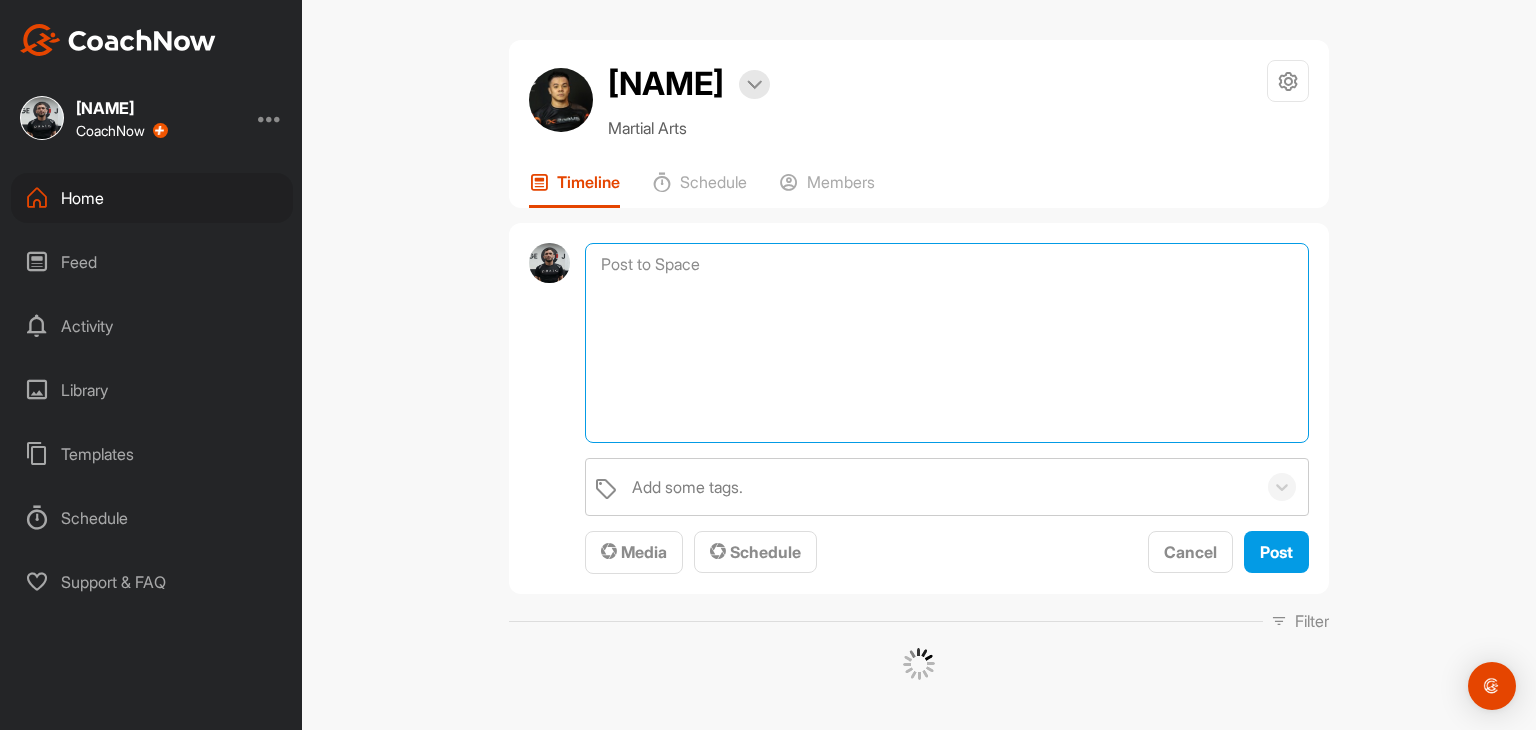 click at bounding box center [947, 343] 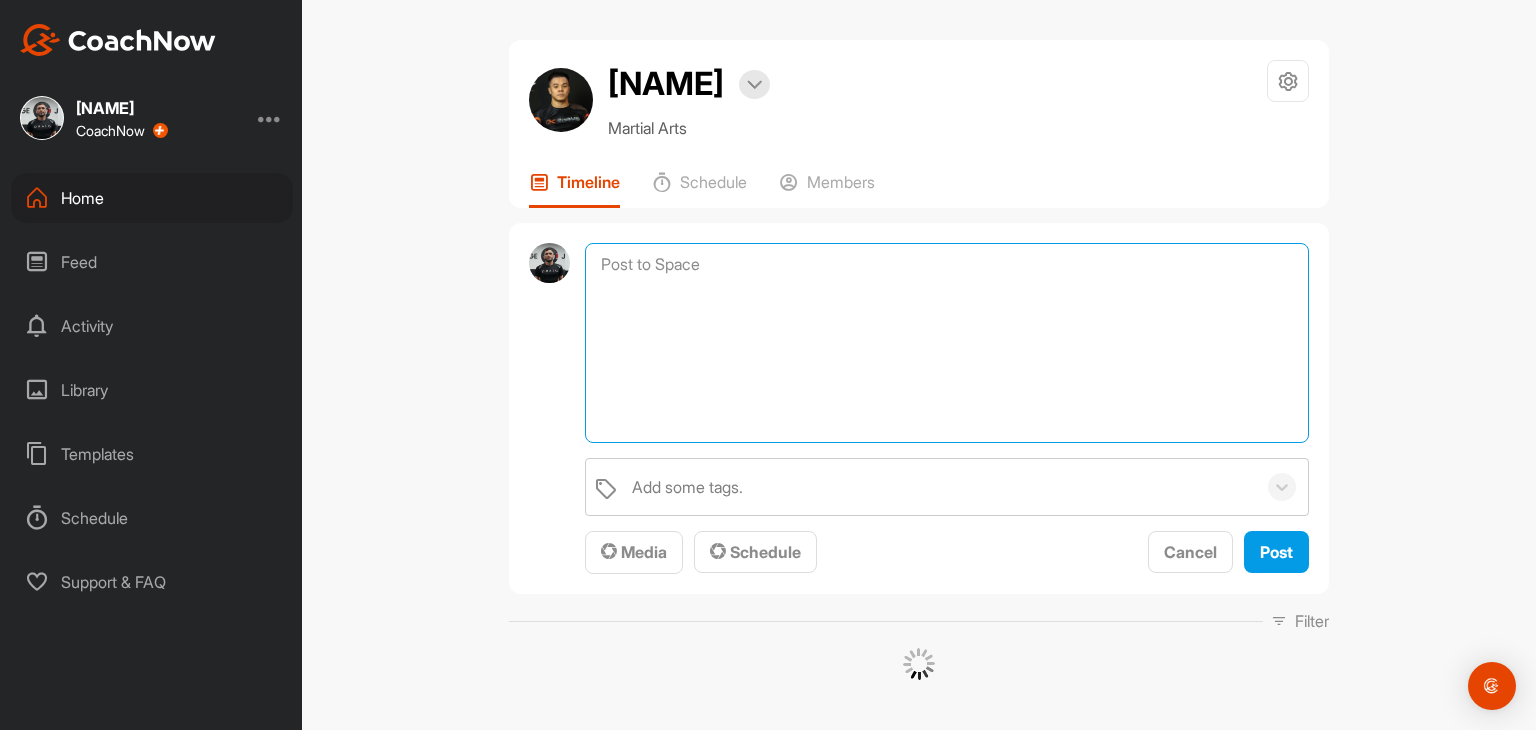 paste on "📹 Sparring Footage Upload
Upload footage from this week’s training session. This helps us track your progress and make adjustments.
Reply to this post with your video, and I’ll provide feedback." 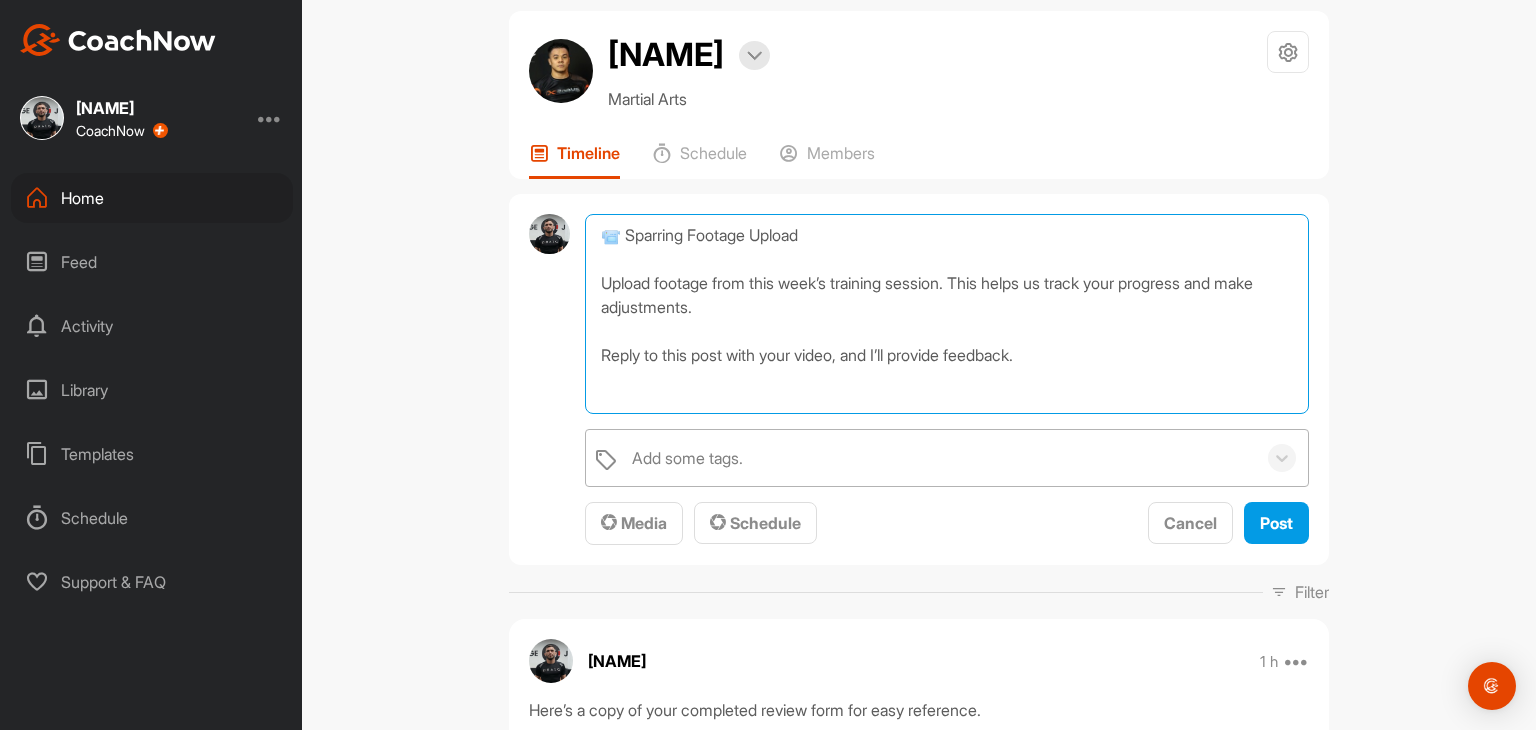 scroll, scrollTop: 0, scrollLeft: 0, axis: both 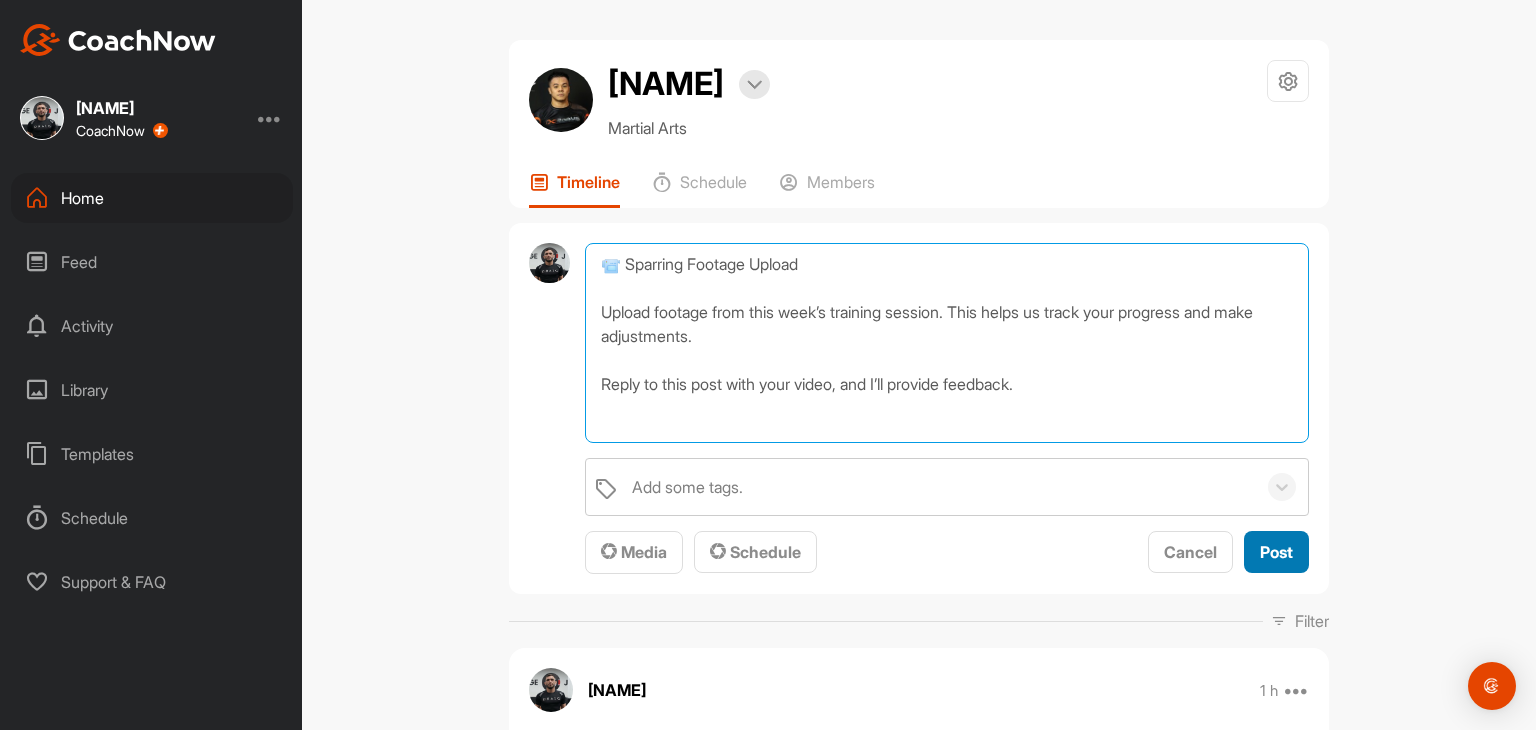 type on "📹 Sparring Footage Upload
Upload footage from this week’s training session. This helps us track your progress and make adjustments.
Reply to this post with your video, and I’ll provide feedback." 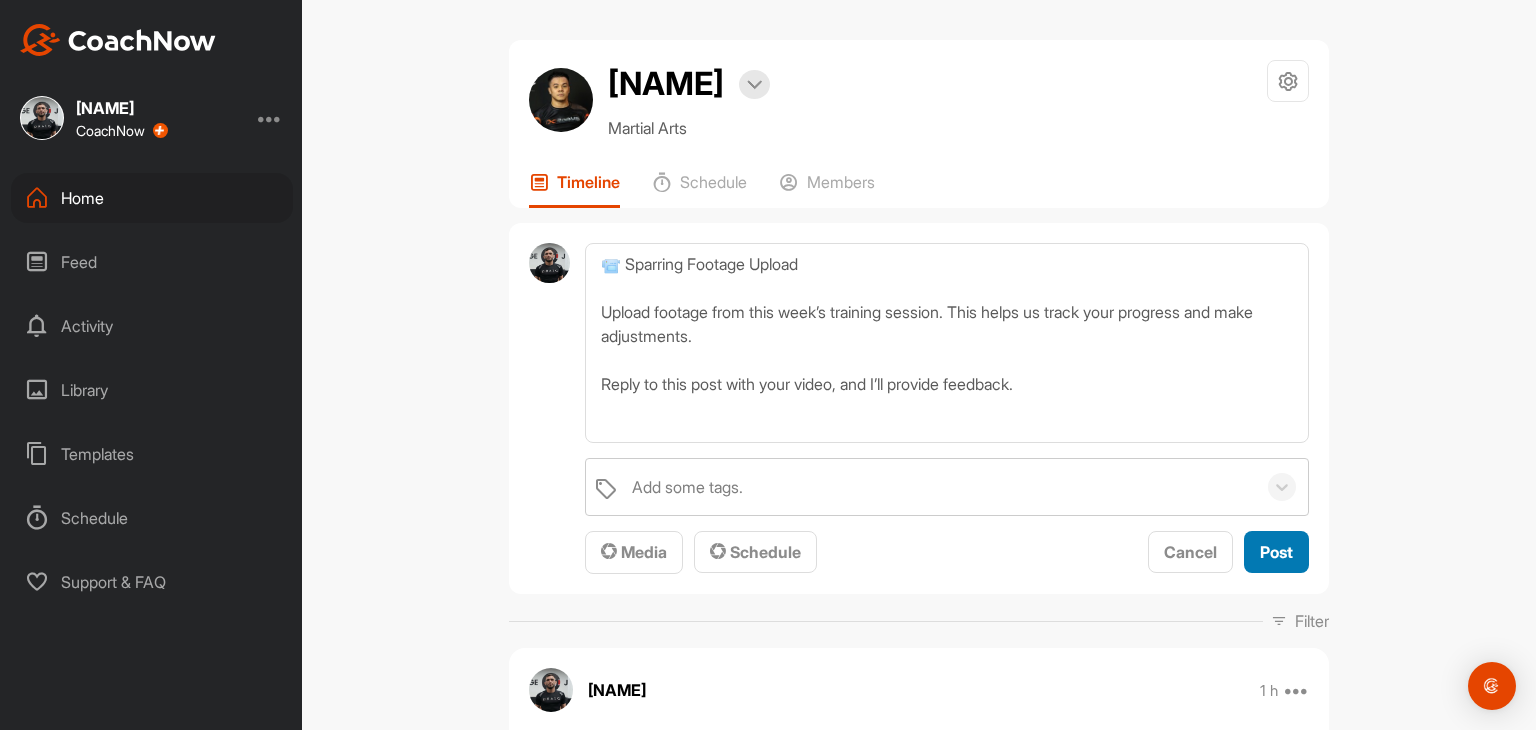click on "Post" at bounding box center [1276, 552] 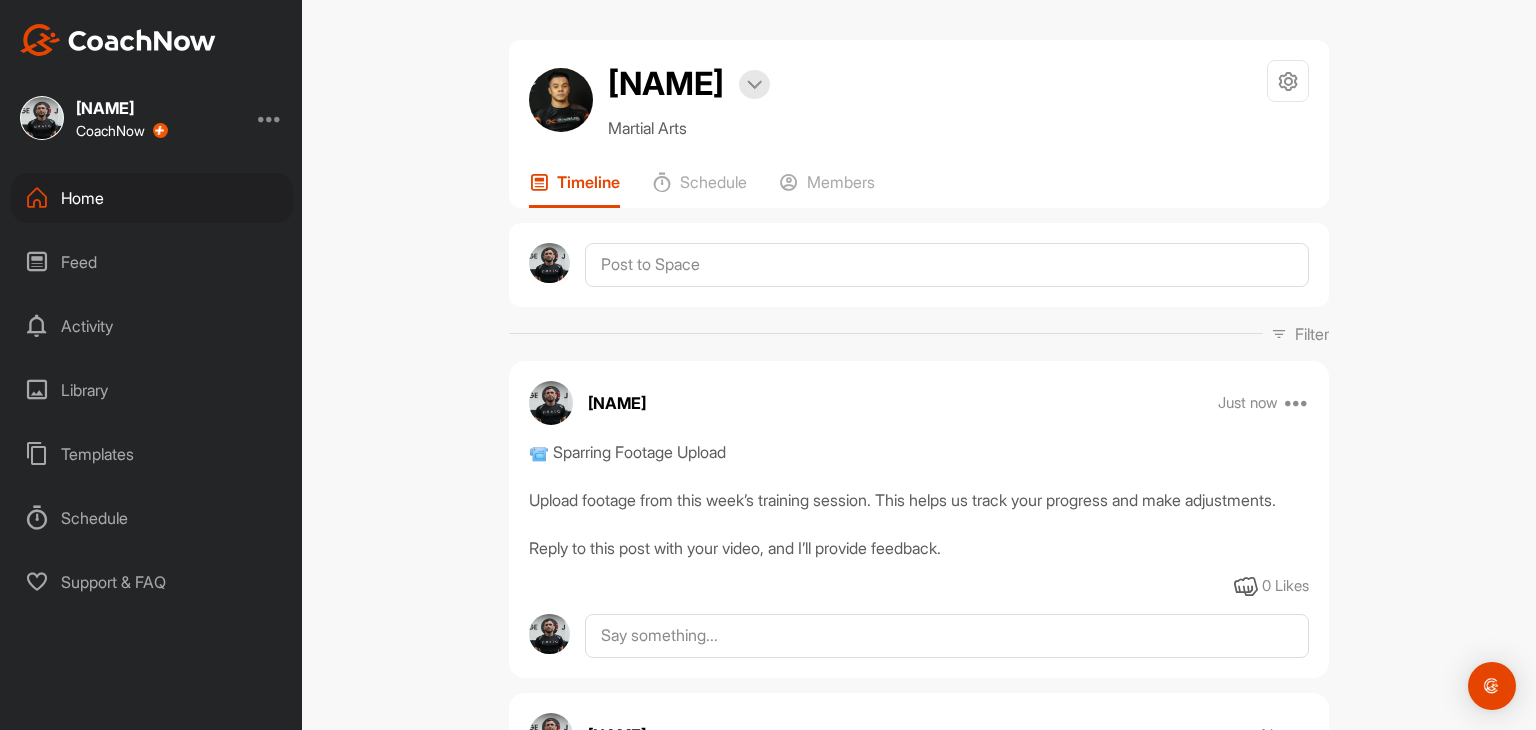 click on "Home" at bounding box center [152, 198] 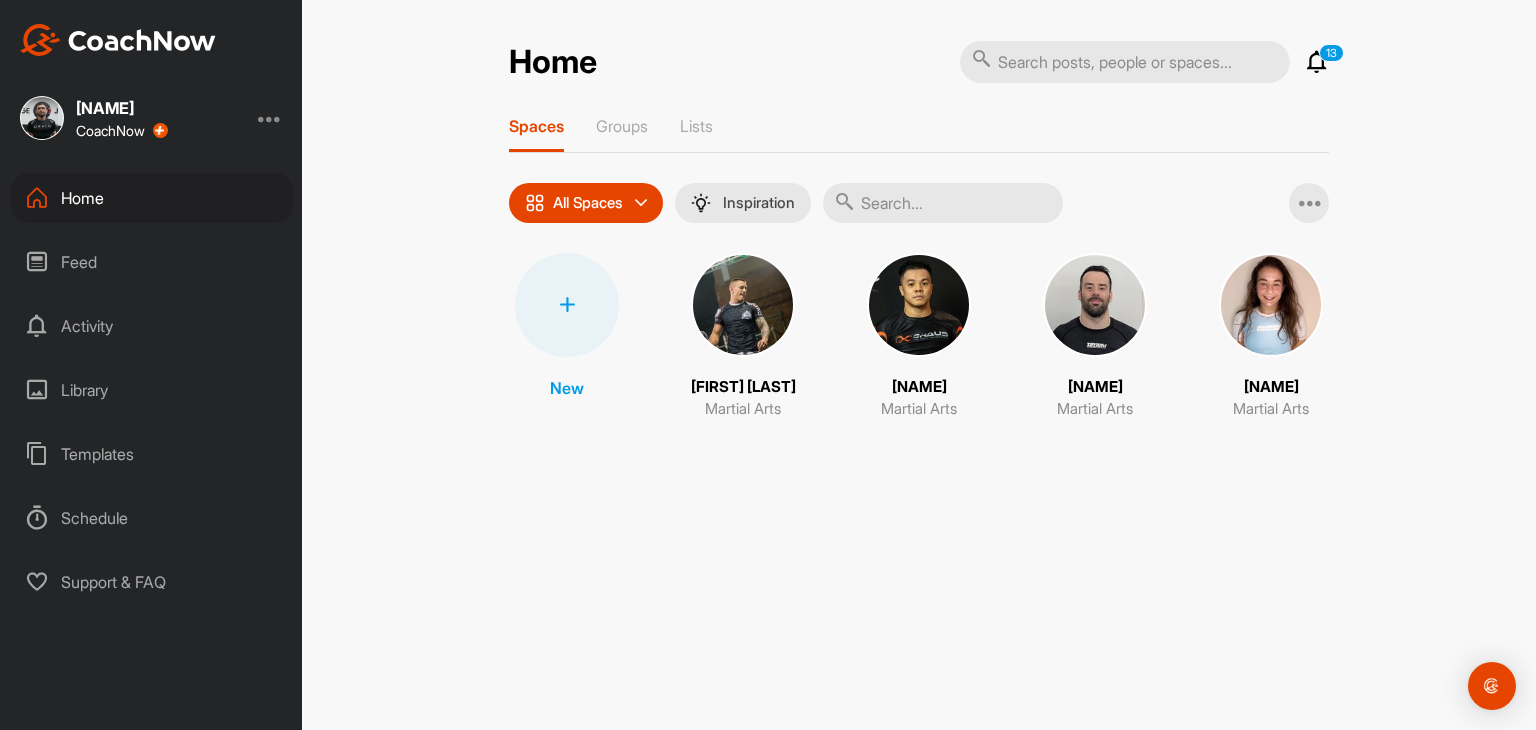 click at bounding box center (1095, 305) 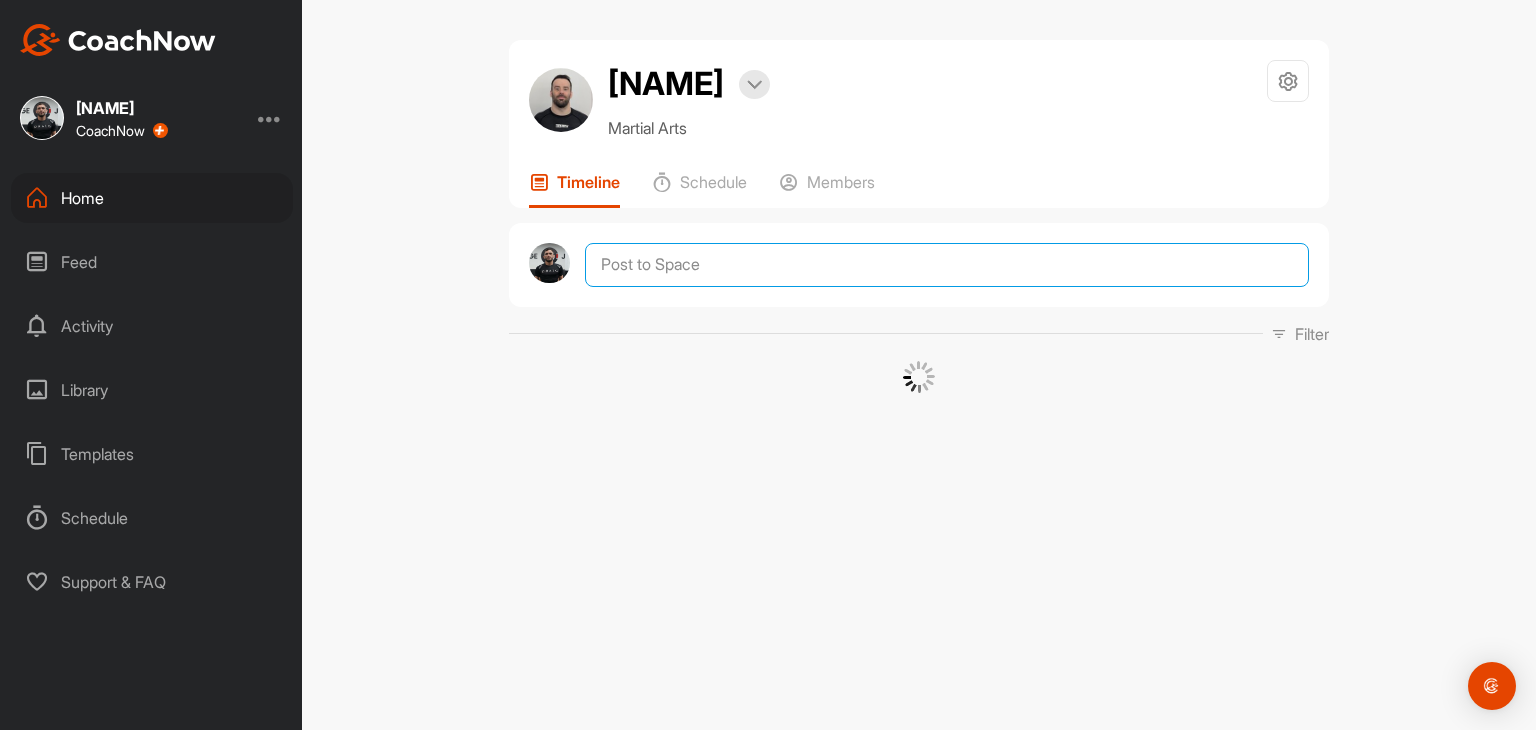 click at bounding box center (947, 265) 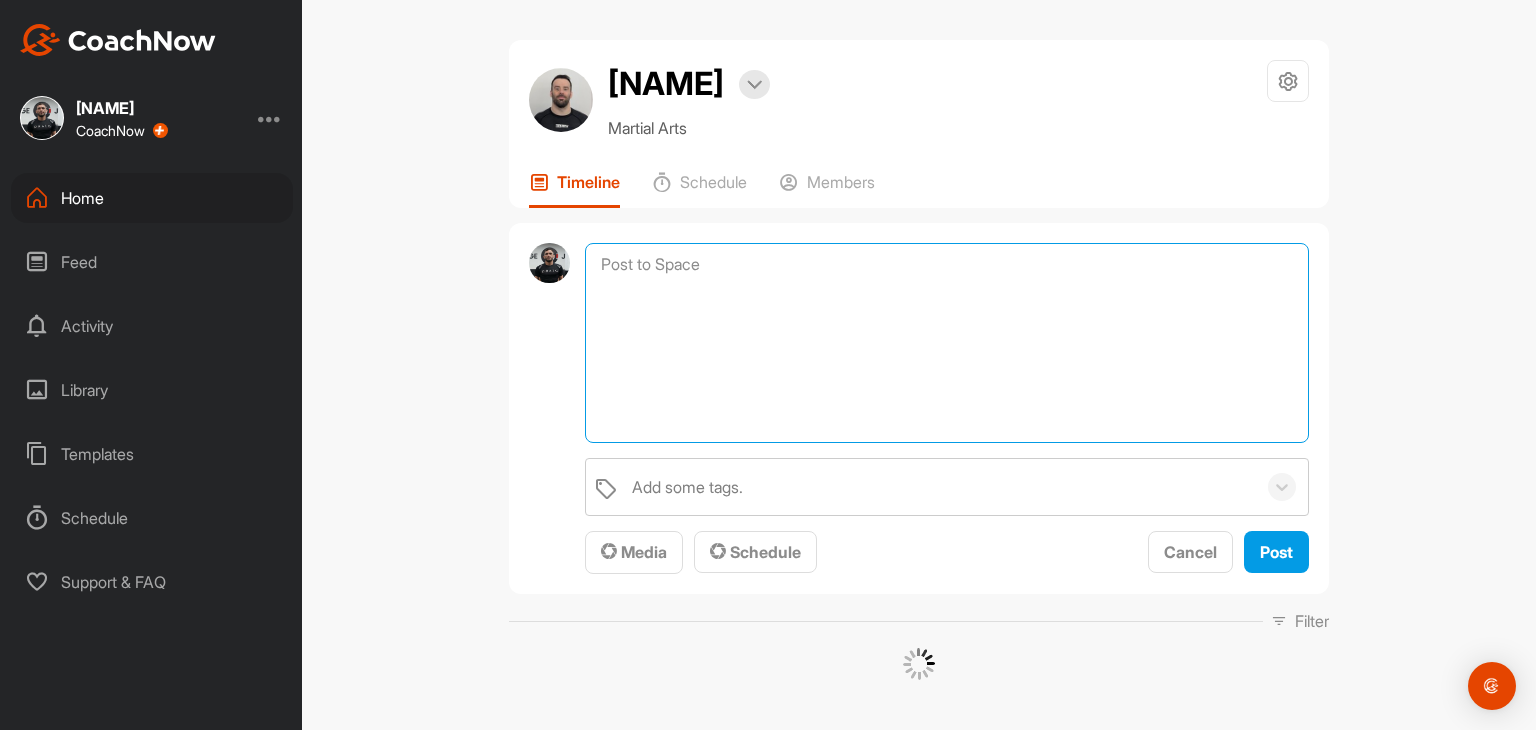 paste on "📹 Sparring Footage Upload
Upload footage from this week’s training session. This helps us track your progress and make adjustments.
Reply to this post with your video, and I’ll provide feedback." 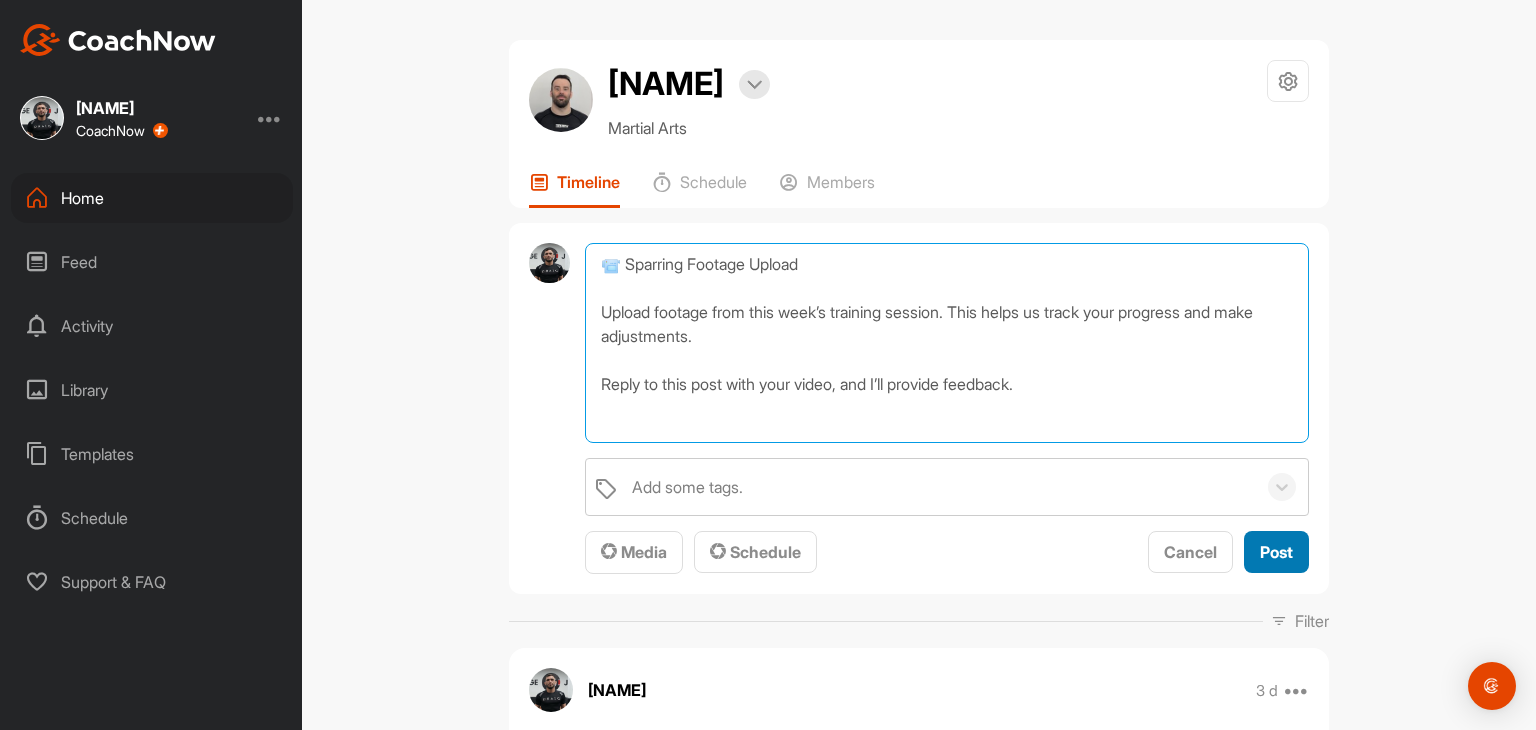 type on "📹 Sparring Footage Upload
Upload footage from this week’s training session. This helps us track your progress and make adjustments.
Reply to this post with your video, and I’ll provide feedback." 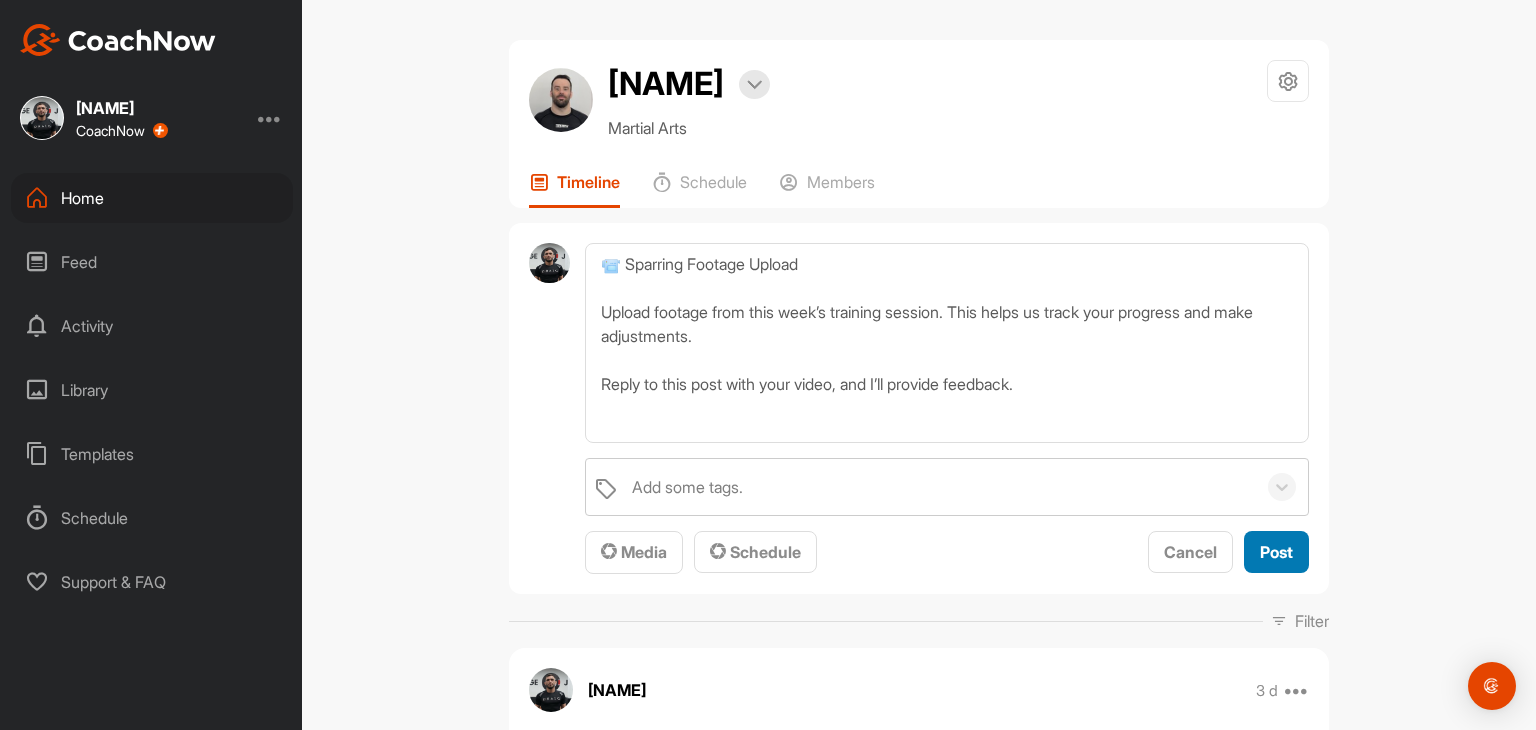 click on "Post" at bounding box center (1276, 552) 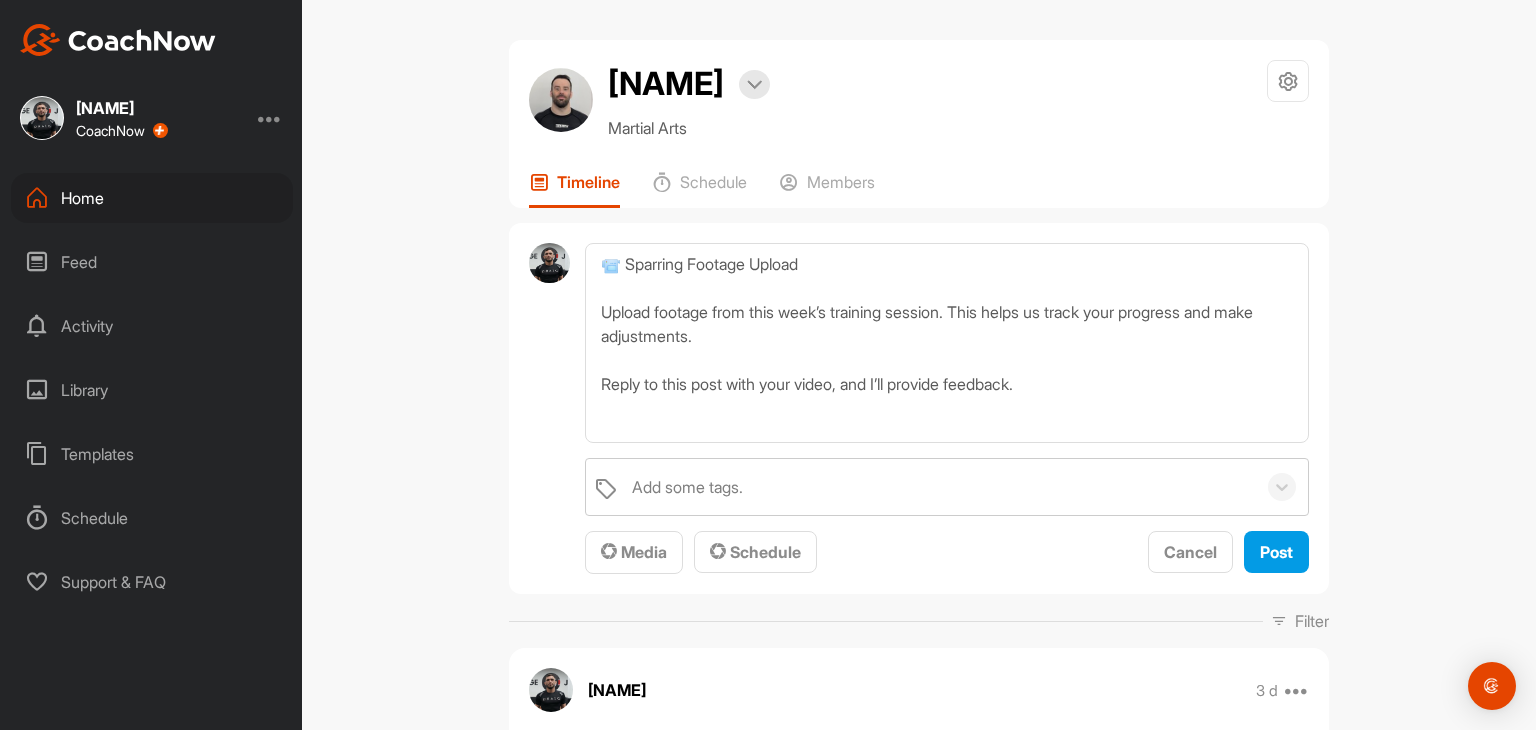 type 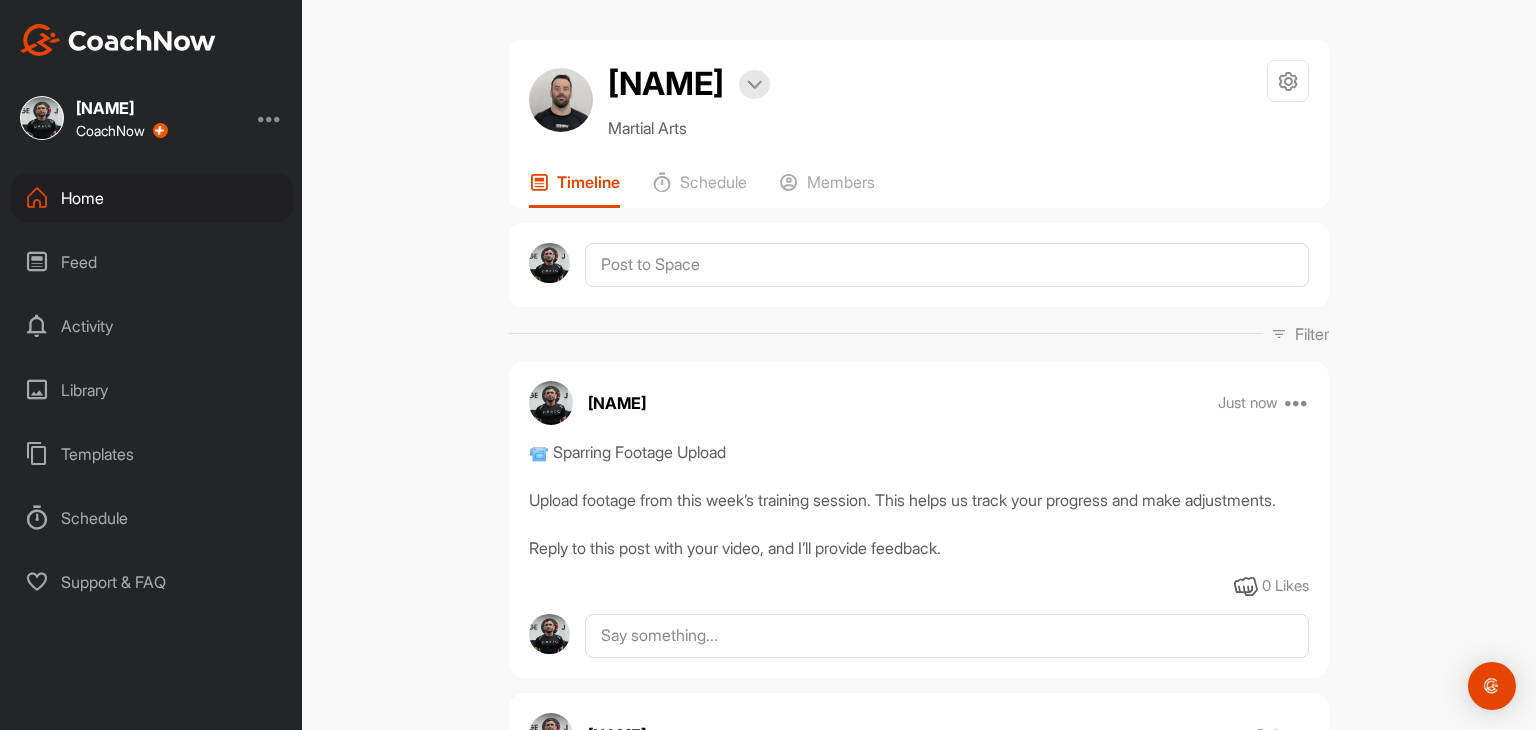 click on "Home" at bounding box center (152, 198) 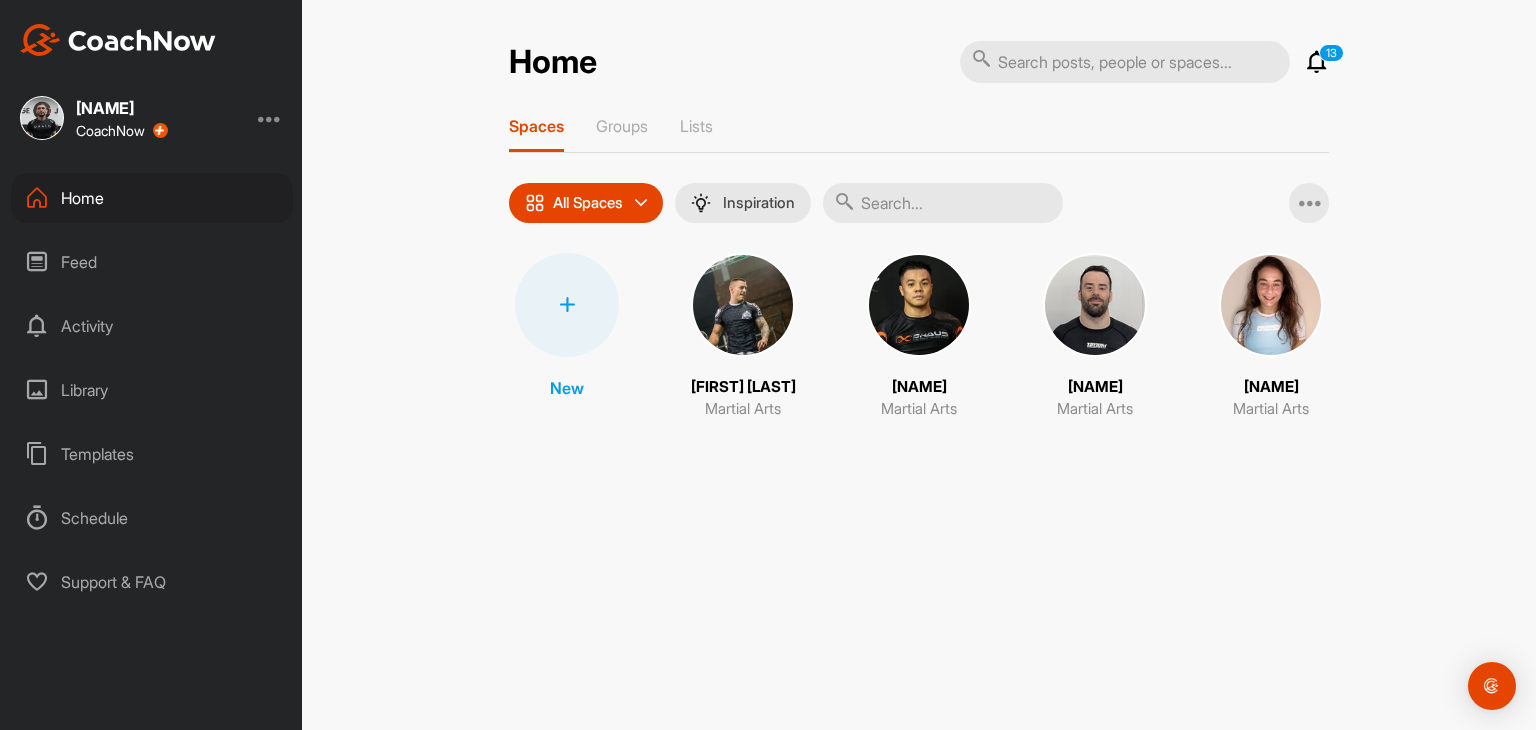 click at bounding box center (1271, 305) 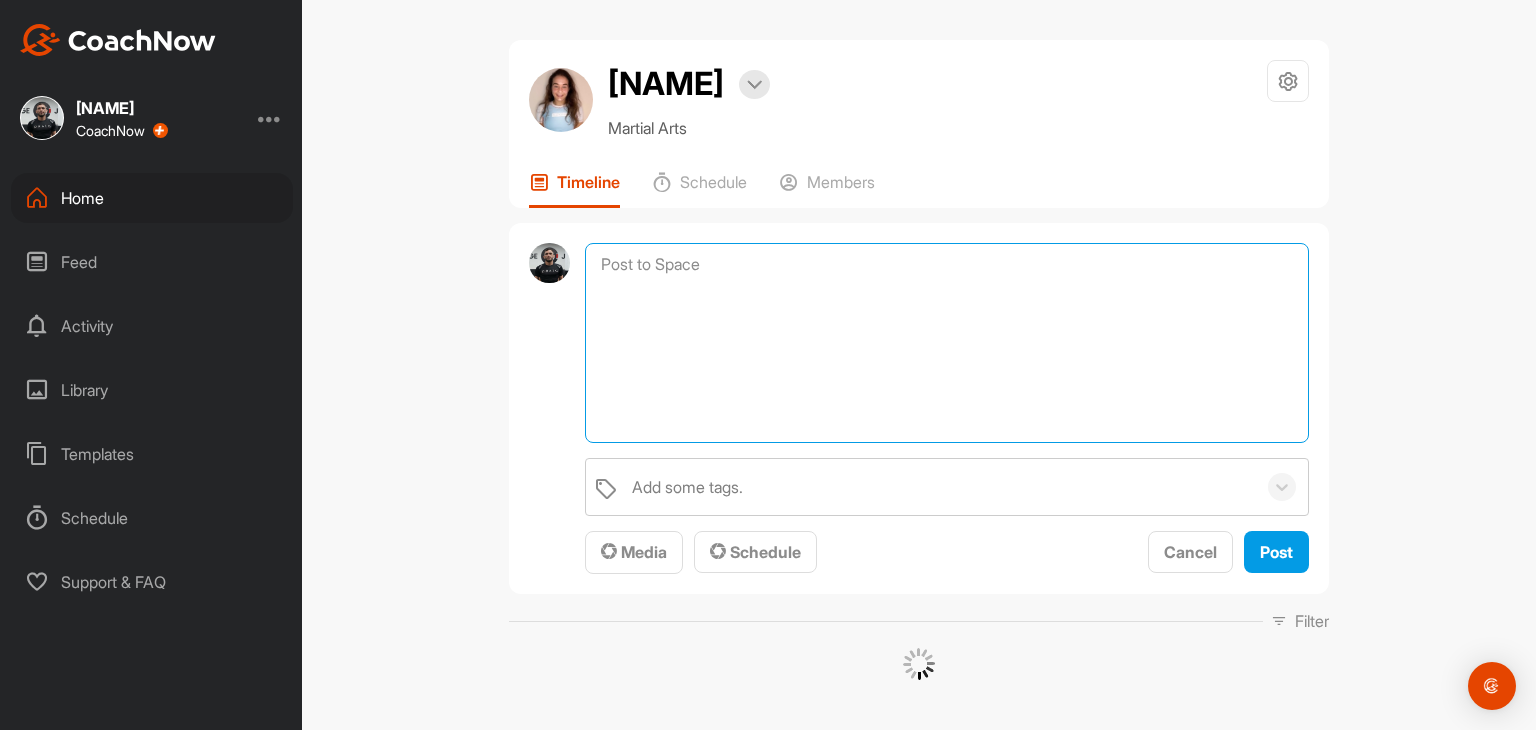 click at bounding box center [947, 343] 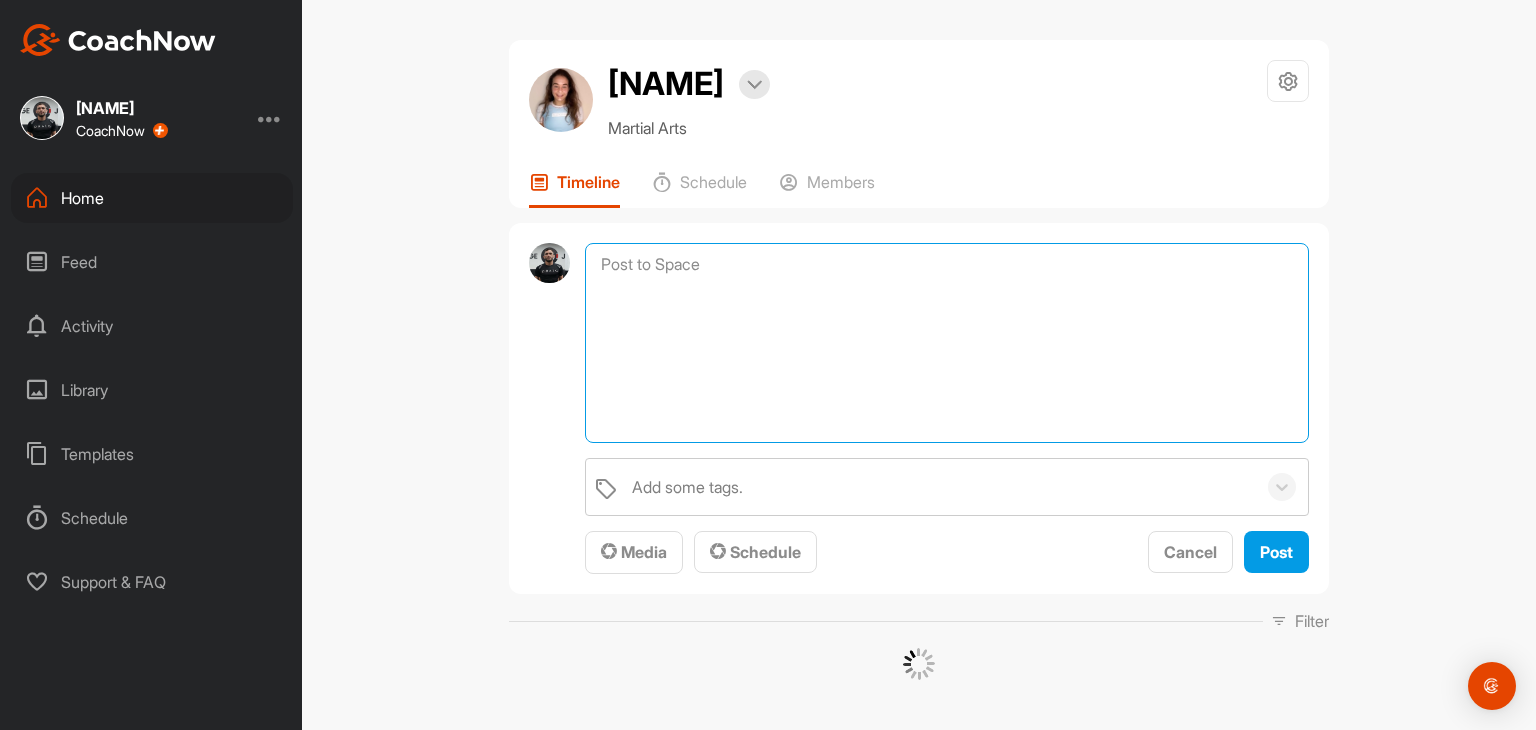 paste on "📹 Sparring Footage Upload
Upload footage from this week’s training session. This helps us track your progress and make adjustments.
Reply to this post with your video, and I’ll provide feedback." 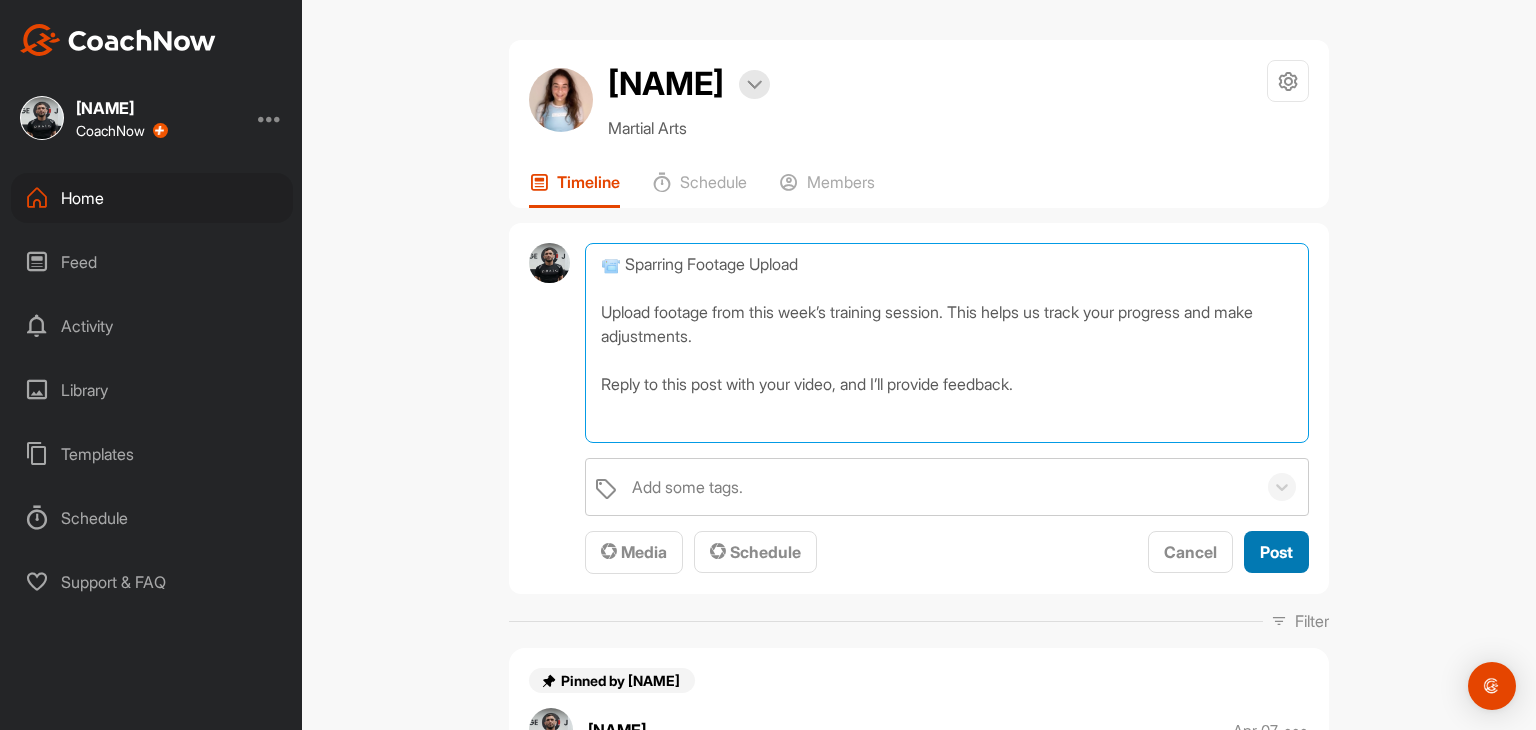 type on "📹 Sparring Footage Upload
Upload footage from this week’s training session. This helps us track your progress and make adjustments.
Reply to this post with your video, and I’ll provide feedback." 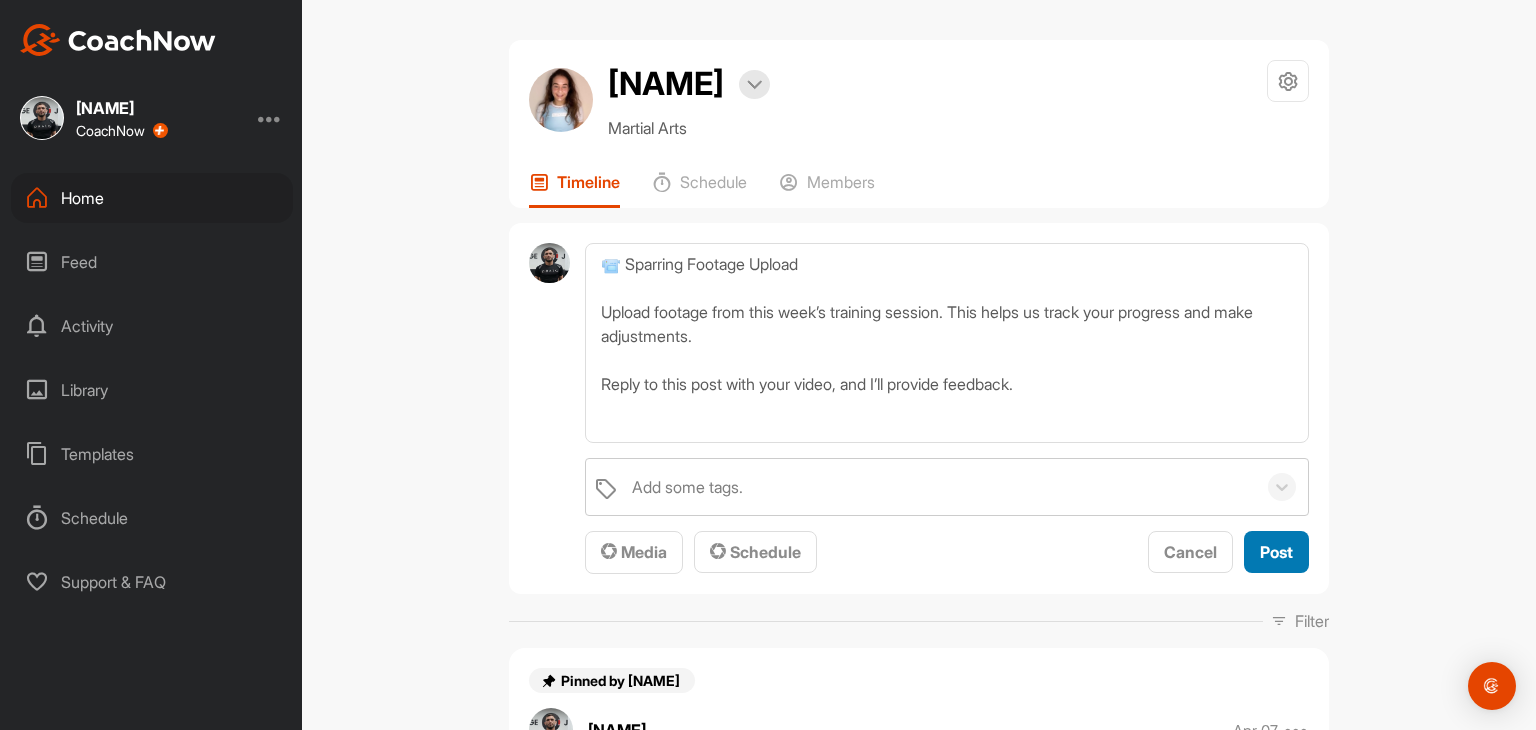 click on "Post" at bounding box center (1276, 552) 